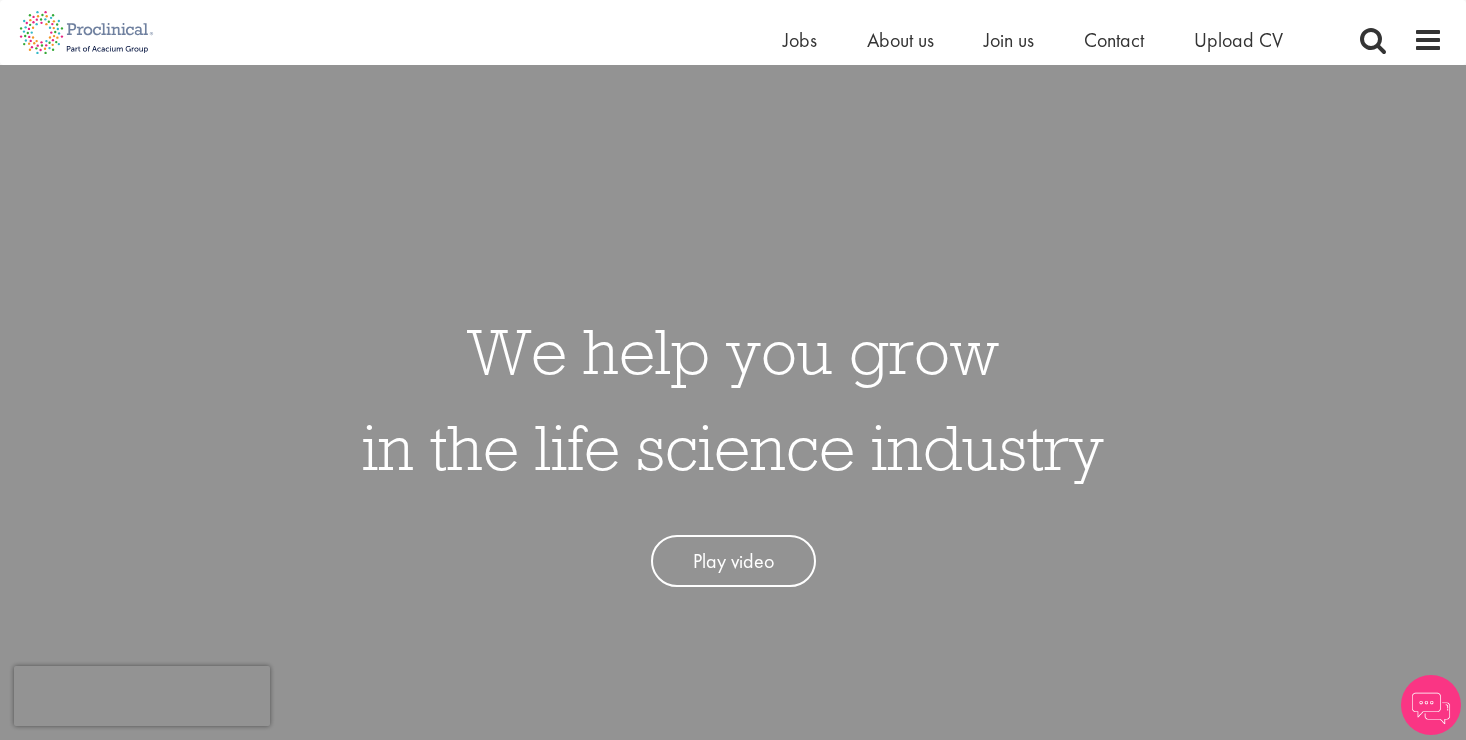 scroll, scrollTop: 82, scrollLeft: 0, axis: vertical 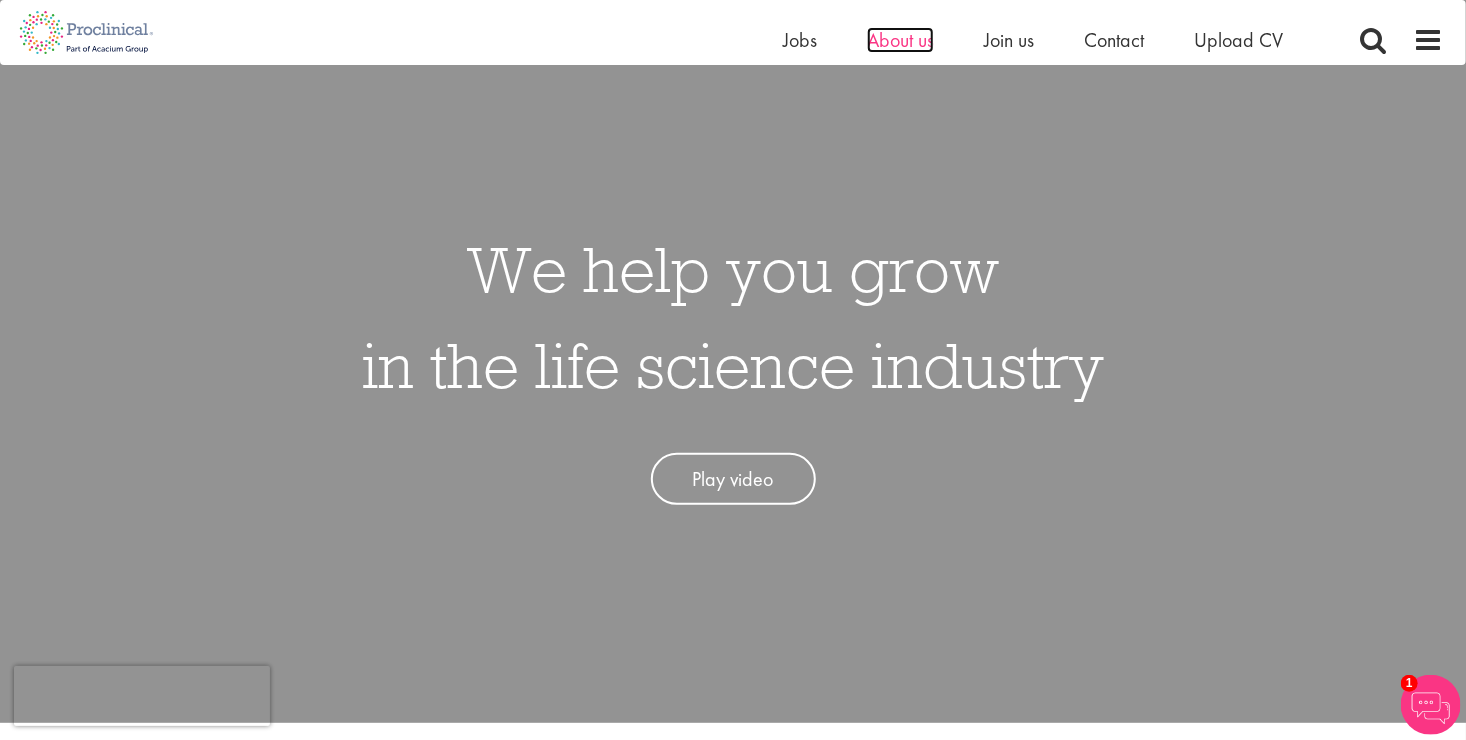 click on "About us" at bounding box center (900, 40) 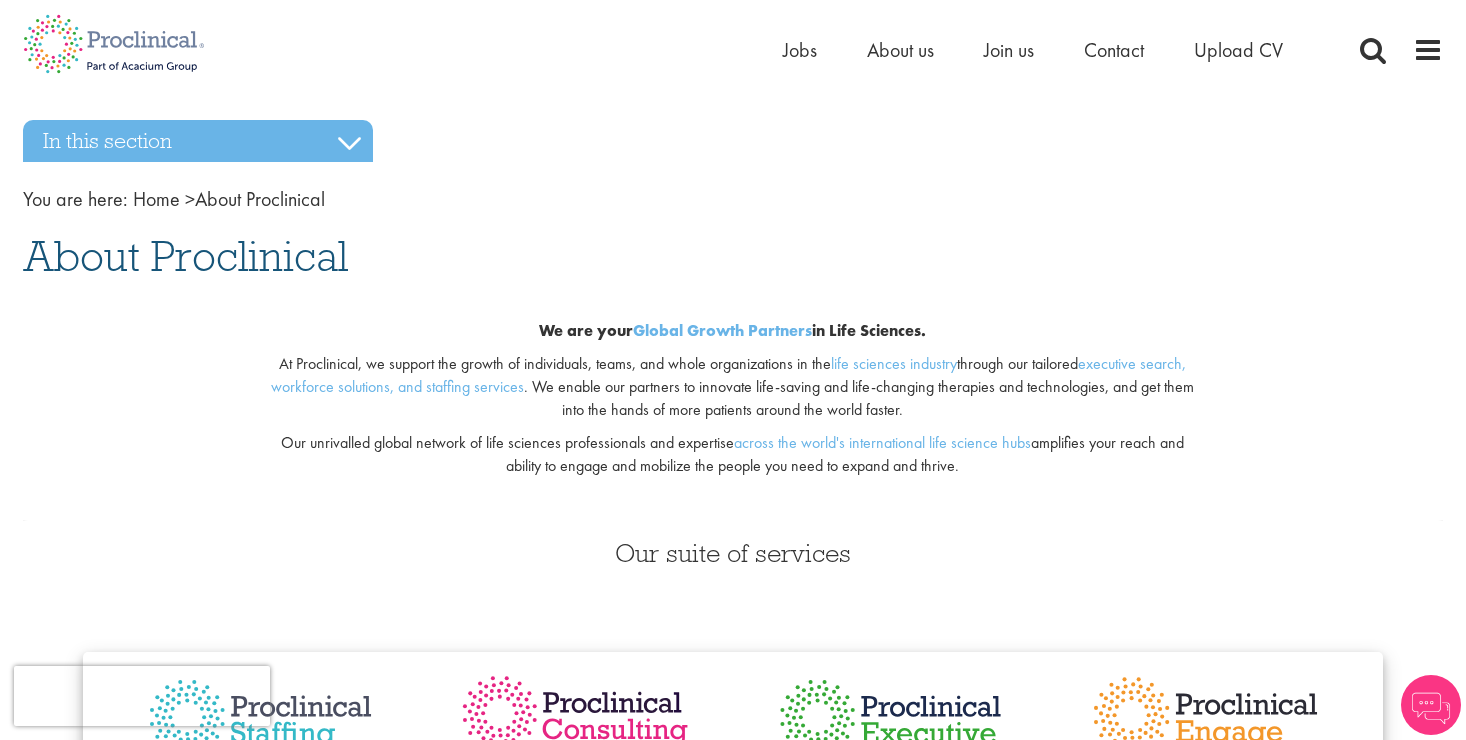 scroll, scrollTop: 0, scrollLeft: 0, axis: both 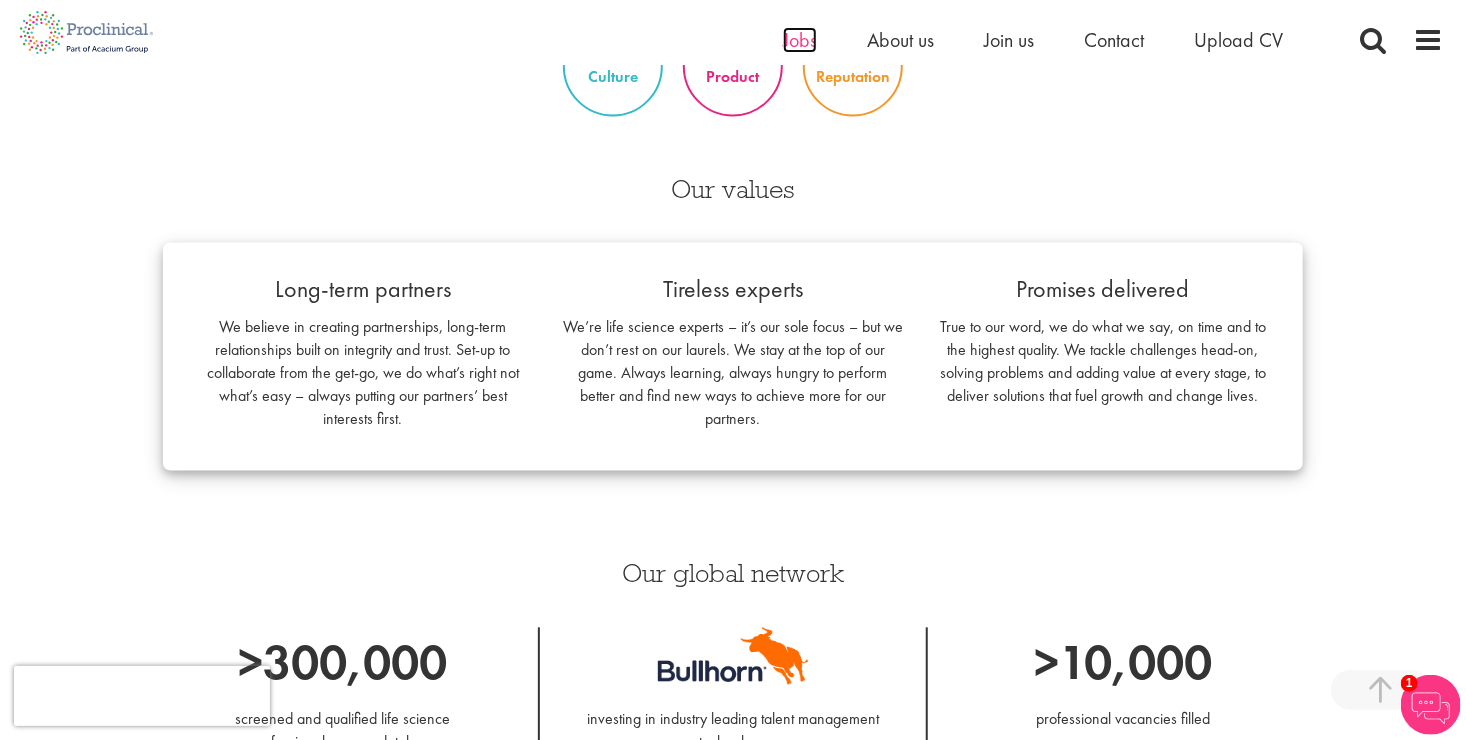 click on "Jobs" at bounding box center (800, 40) 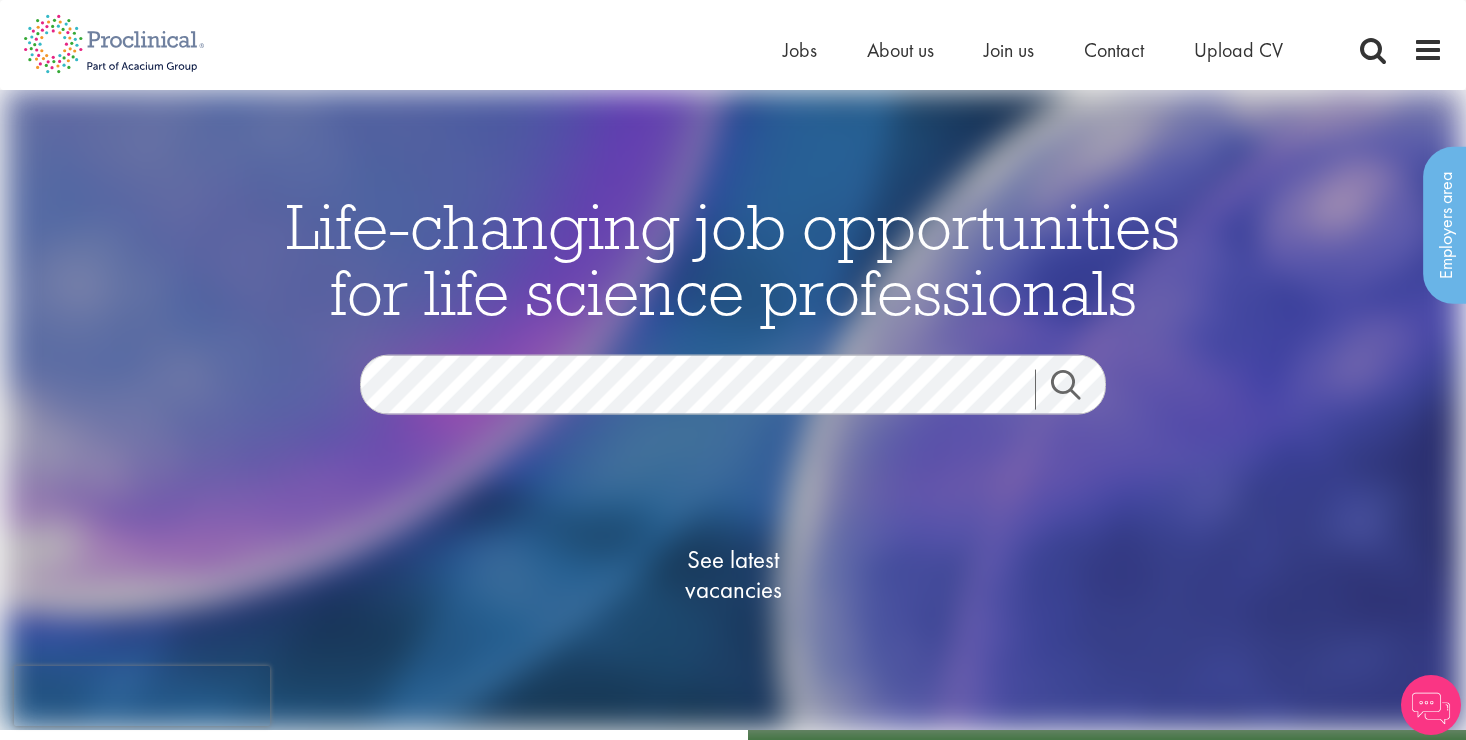 scroll, scrollTop: 0, scrollLeft: 0, axis: both 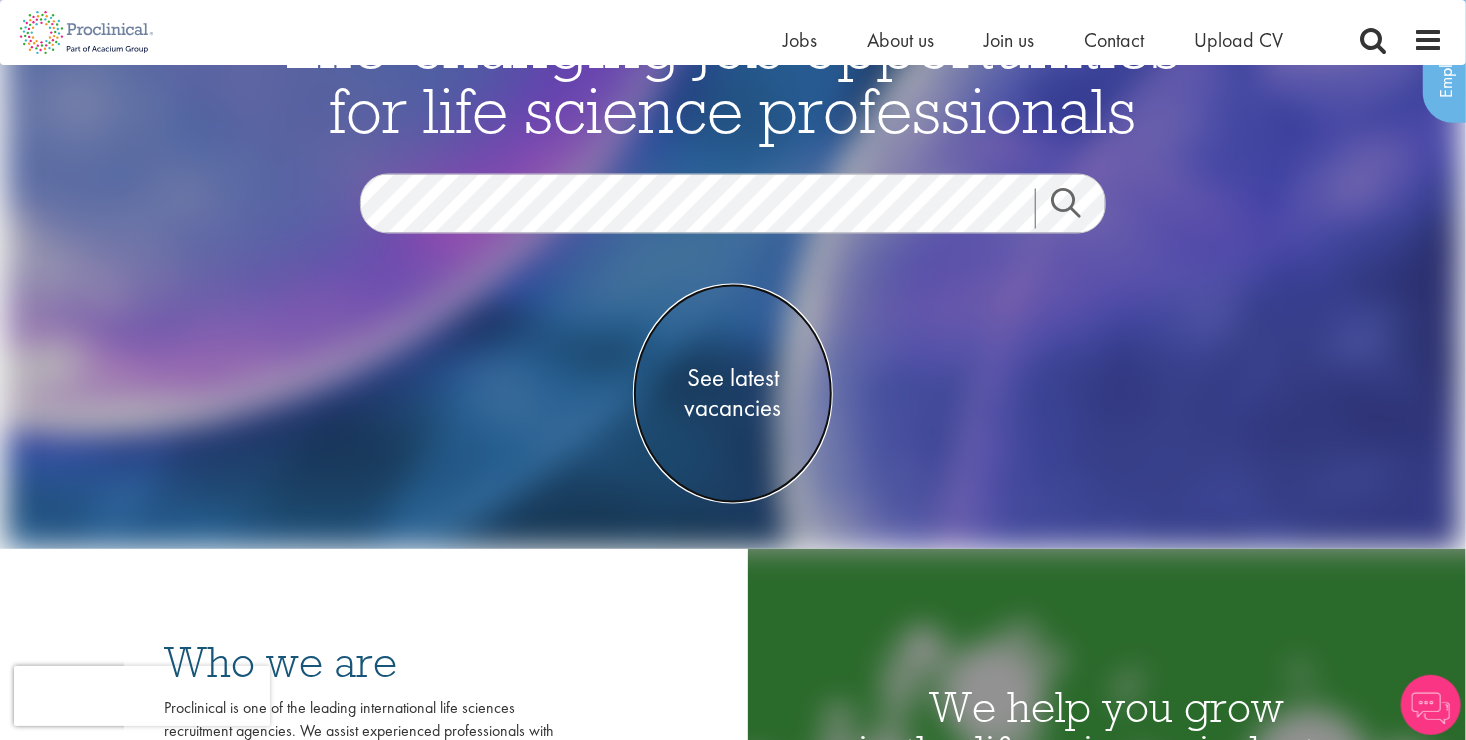 click on "See latest  vacancies" at bounding box center (733, 394) 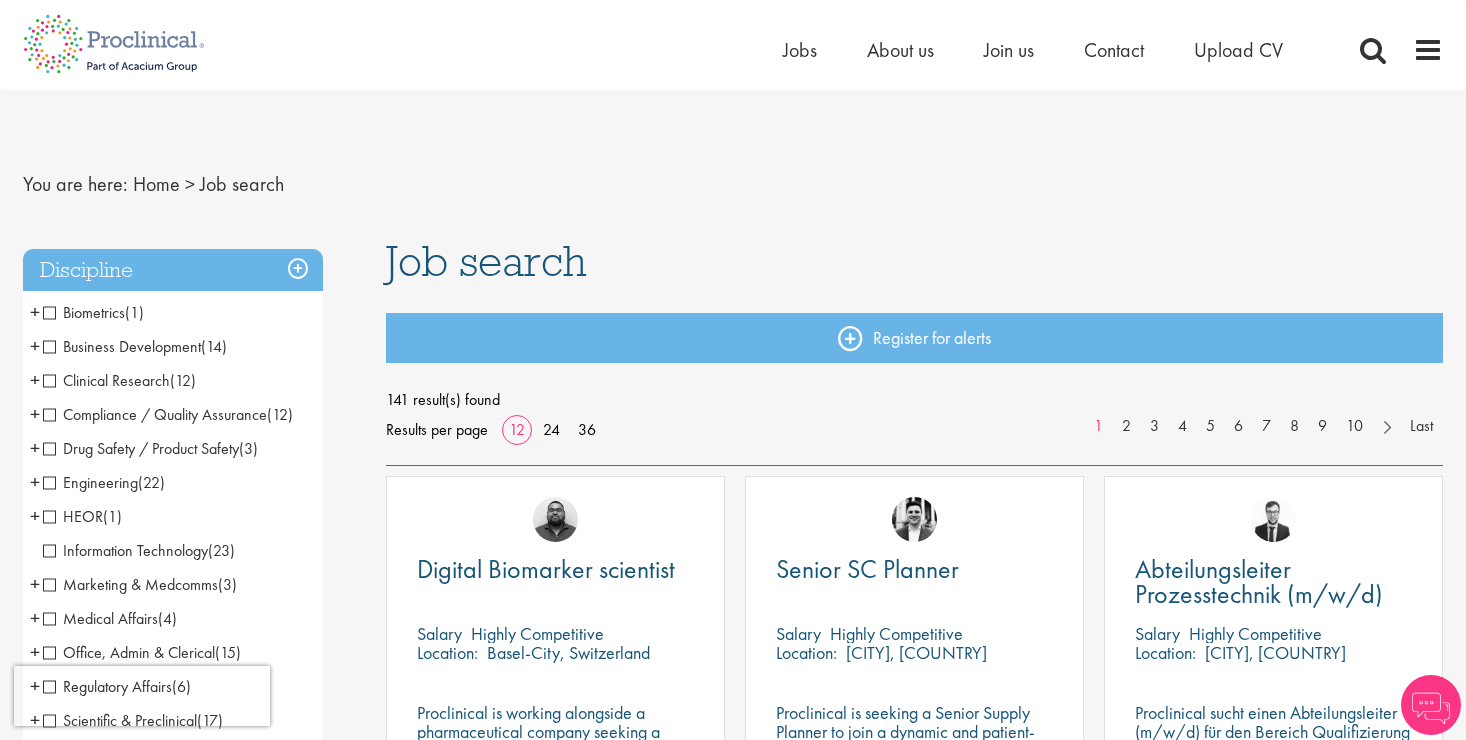 scroll, scrollTop: 0, scrollLeft: 0, axis: both 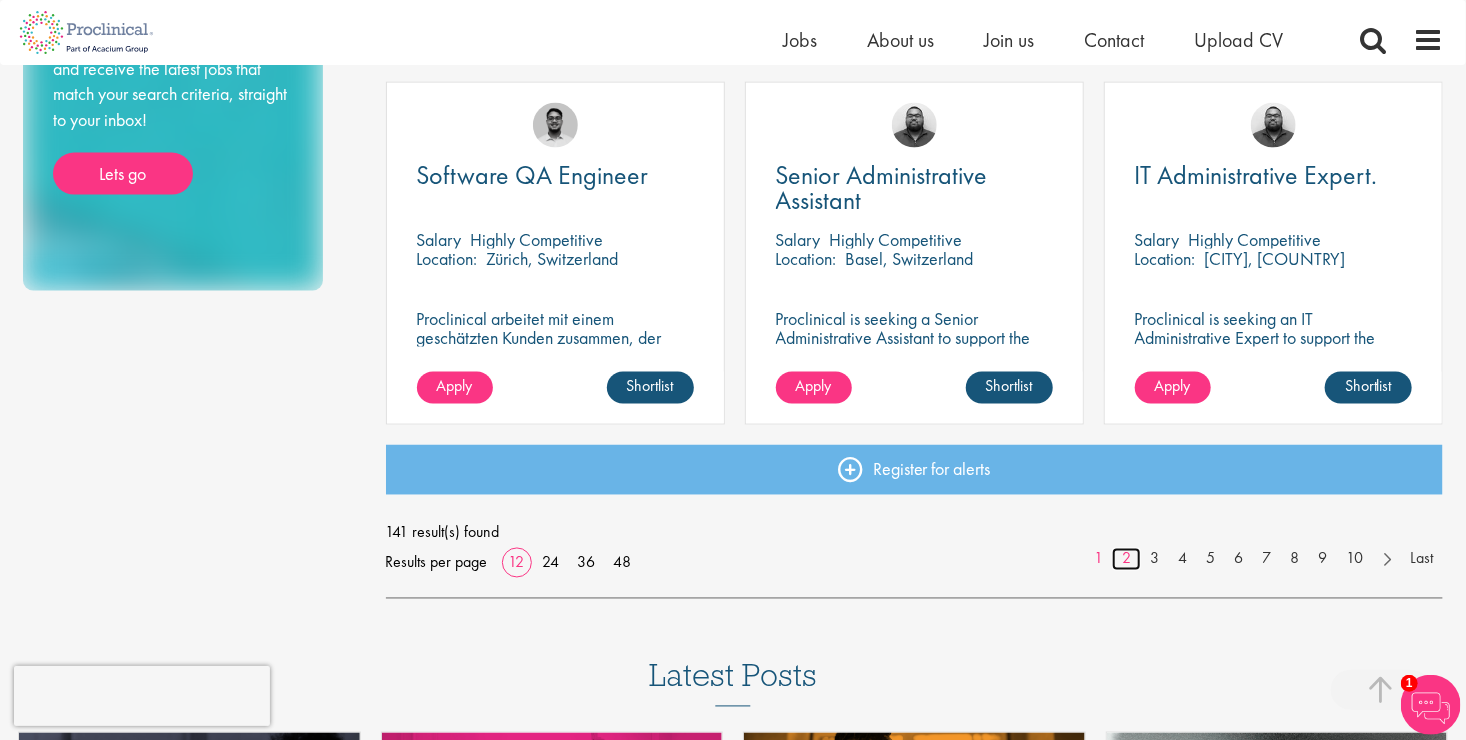 click on "2" at bounding box center (1126, 559) 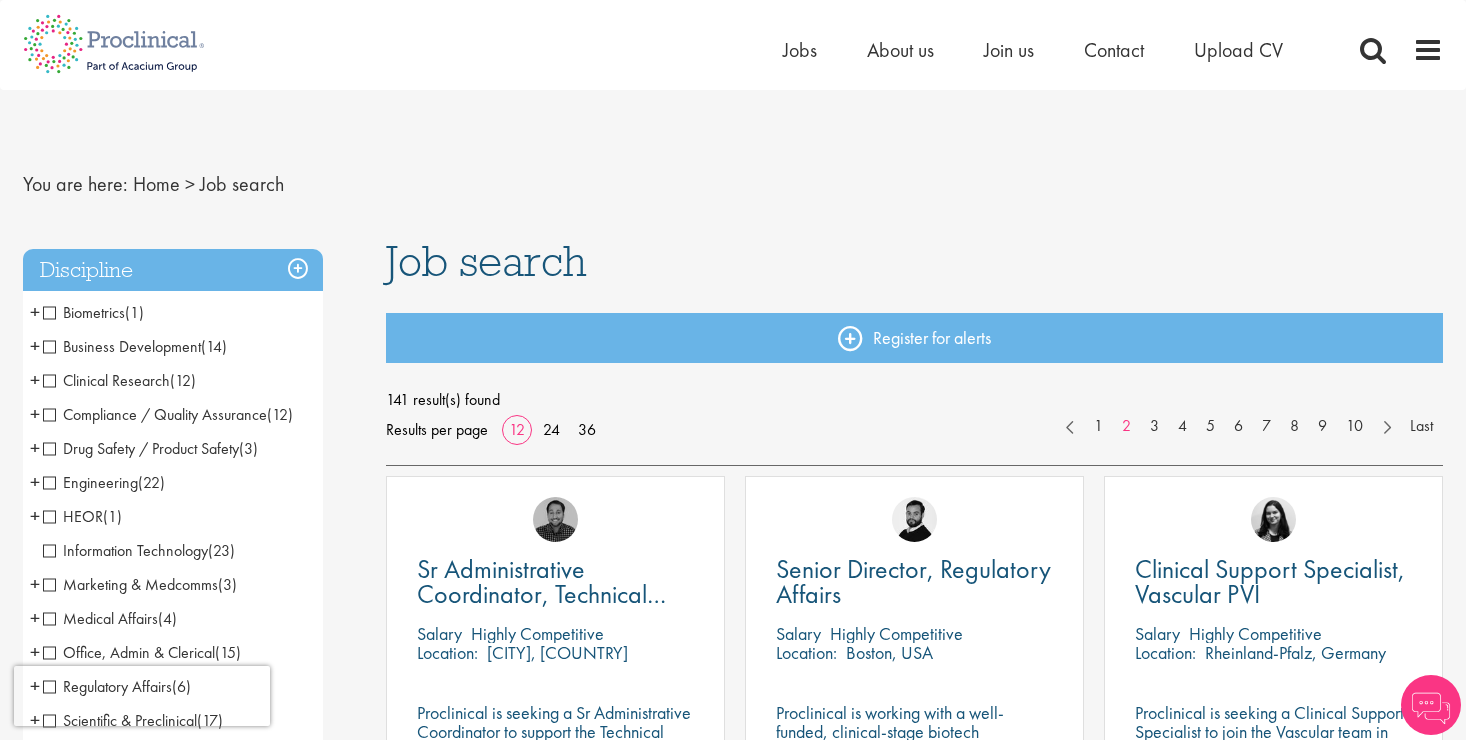 scroll, scrollTop: 0, scrollLeft: 0, axis: both 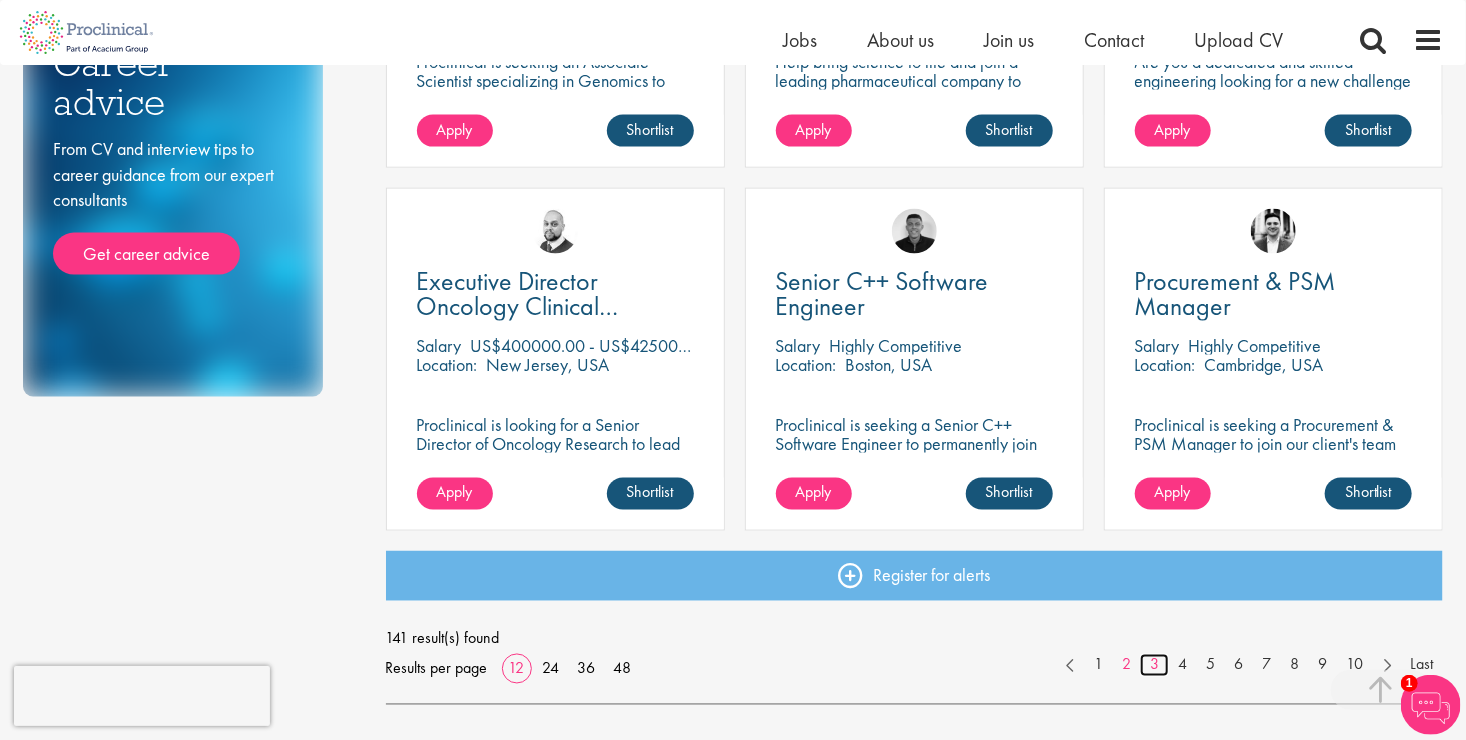 click on "3" at bounding box center (1154, 665) 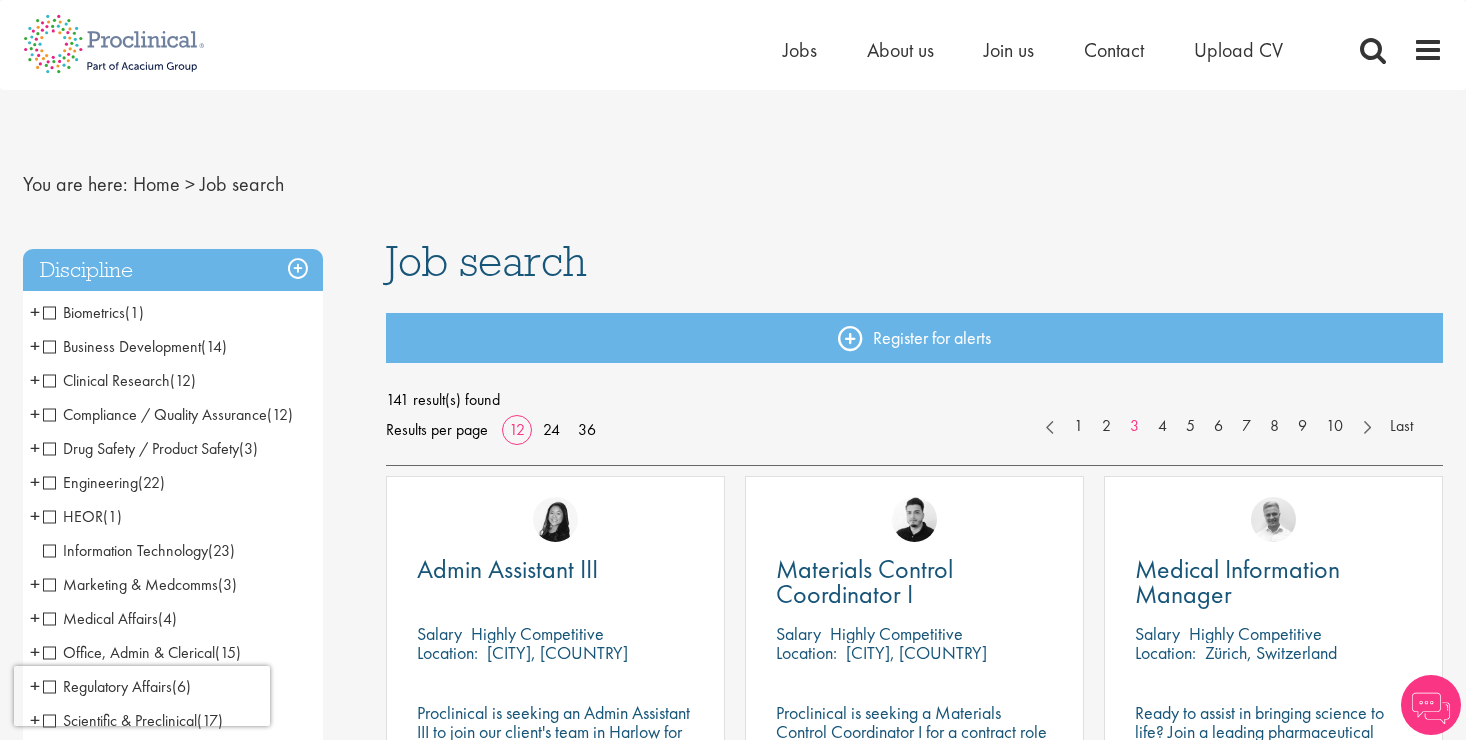 scroll, scrollTop: 0, scrollLeft: 0, axis: both 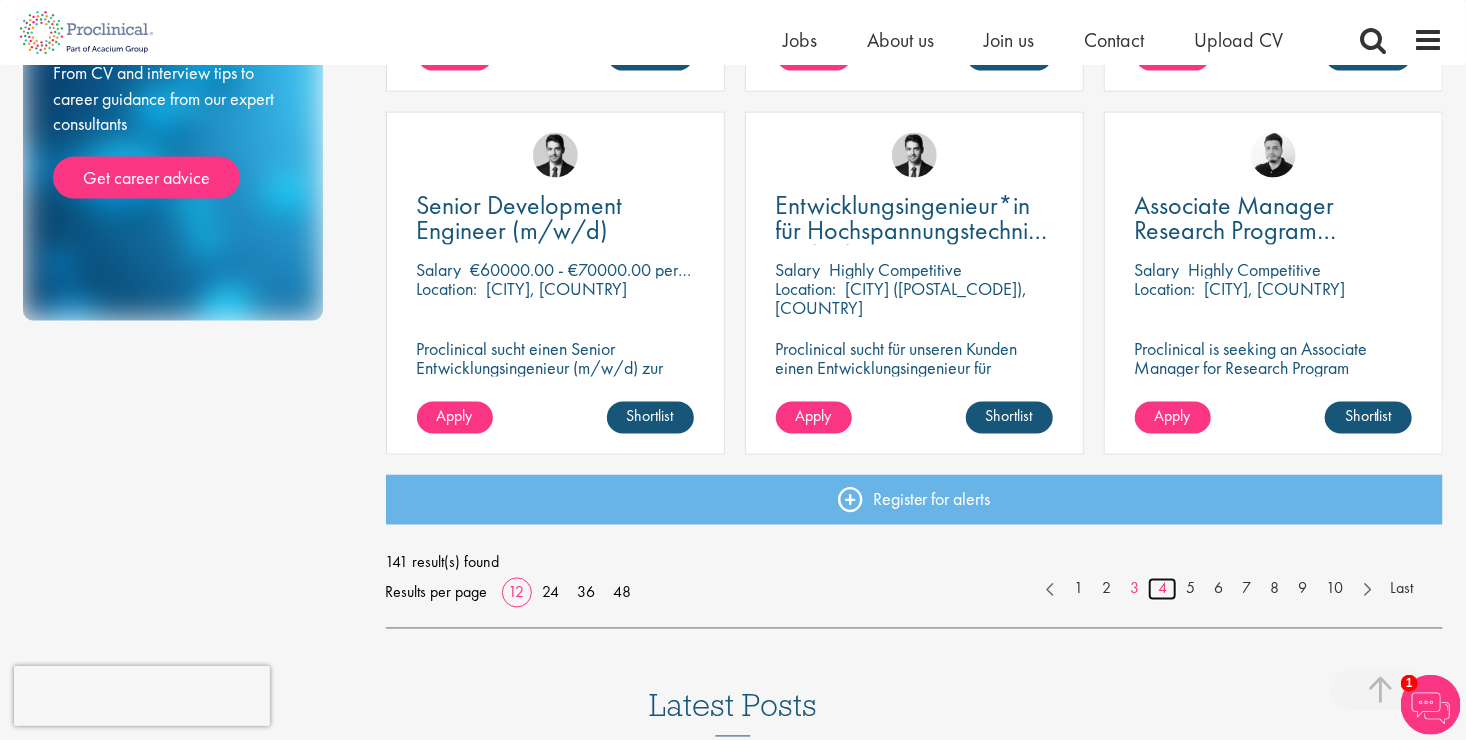click on "4" at bounding box center [1162, 589] 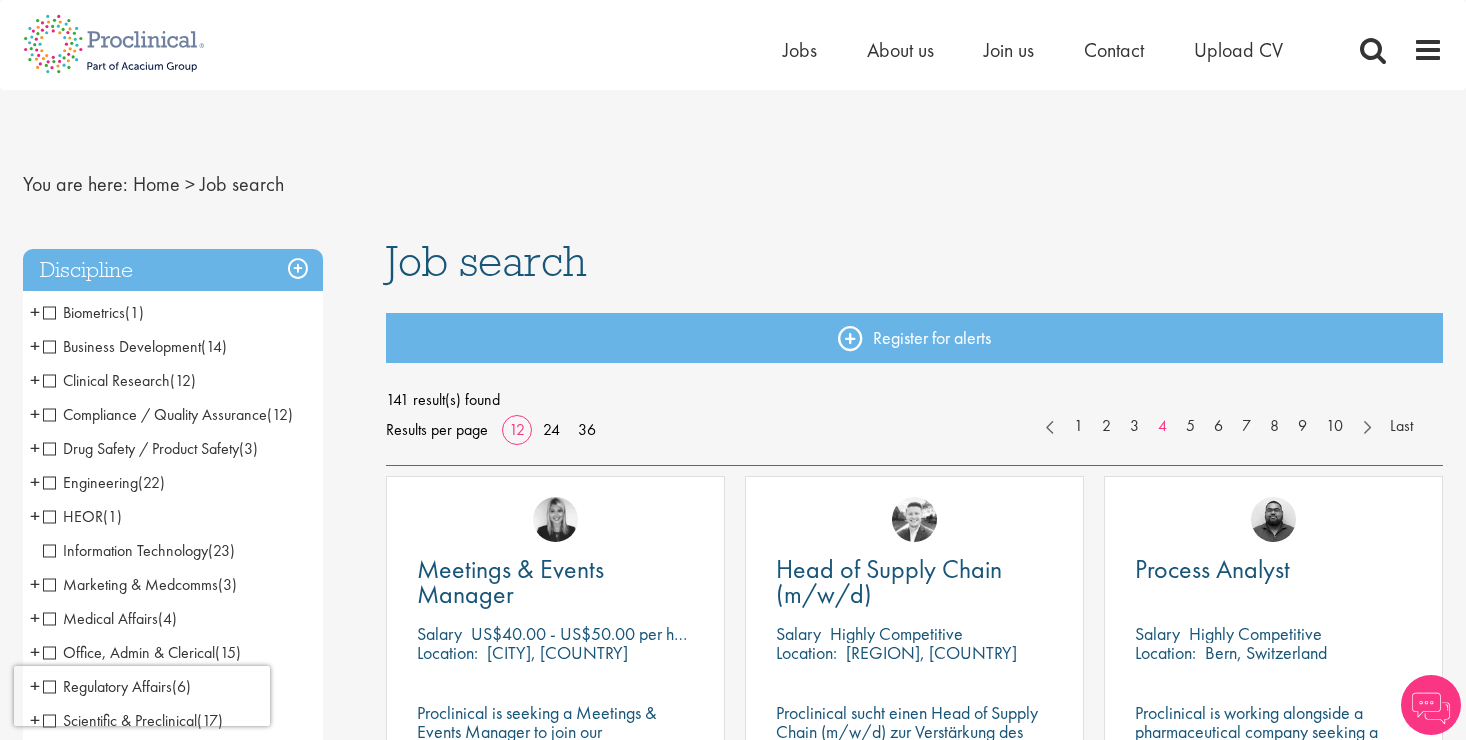 scroll, scrollTop: 0, scrollLeft: 0, axis: both 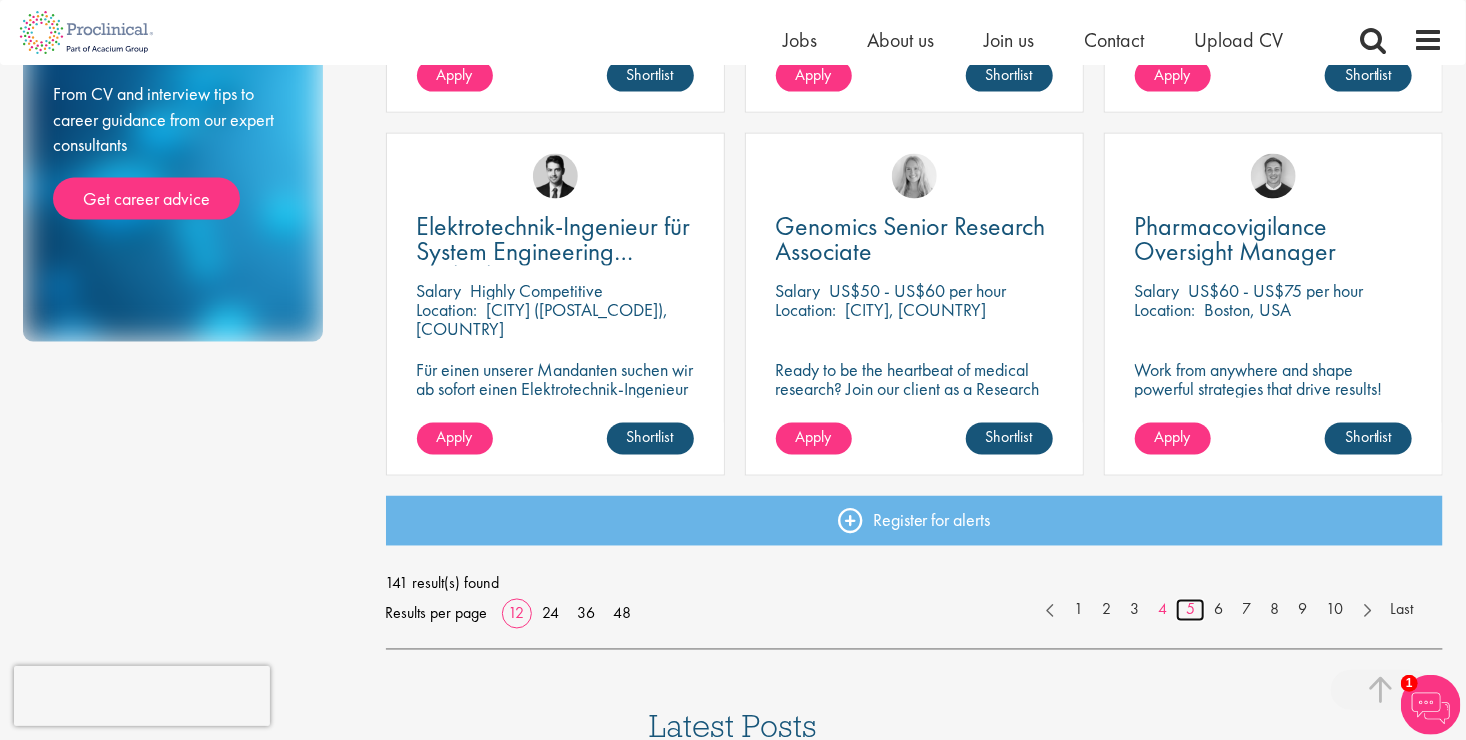 click on "5" at bounding box center [1190, 610] 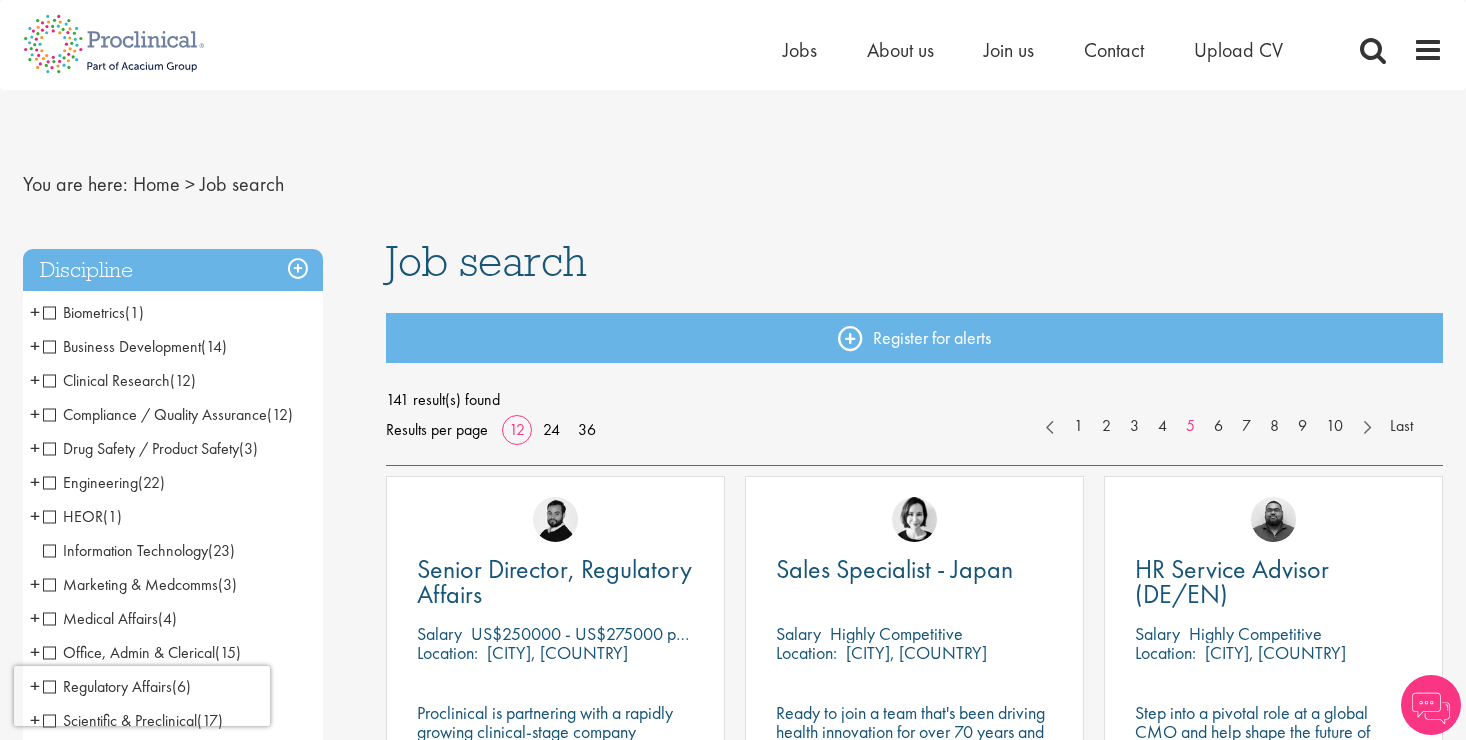 scroll, scrollTop: 0, scrollLeft: 0, axis: both 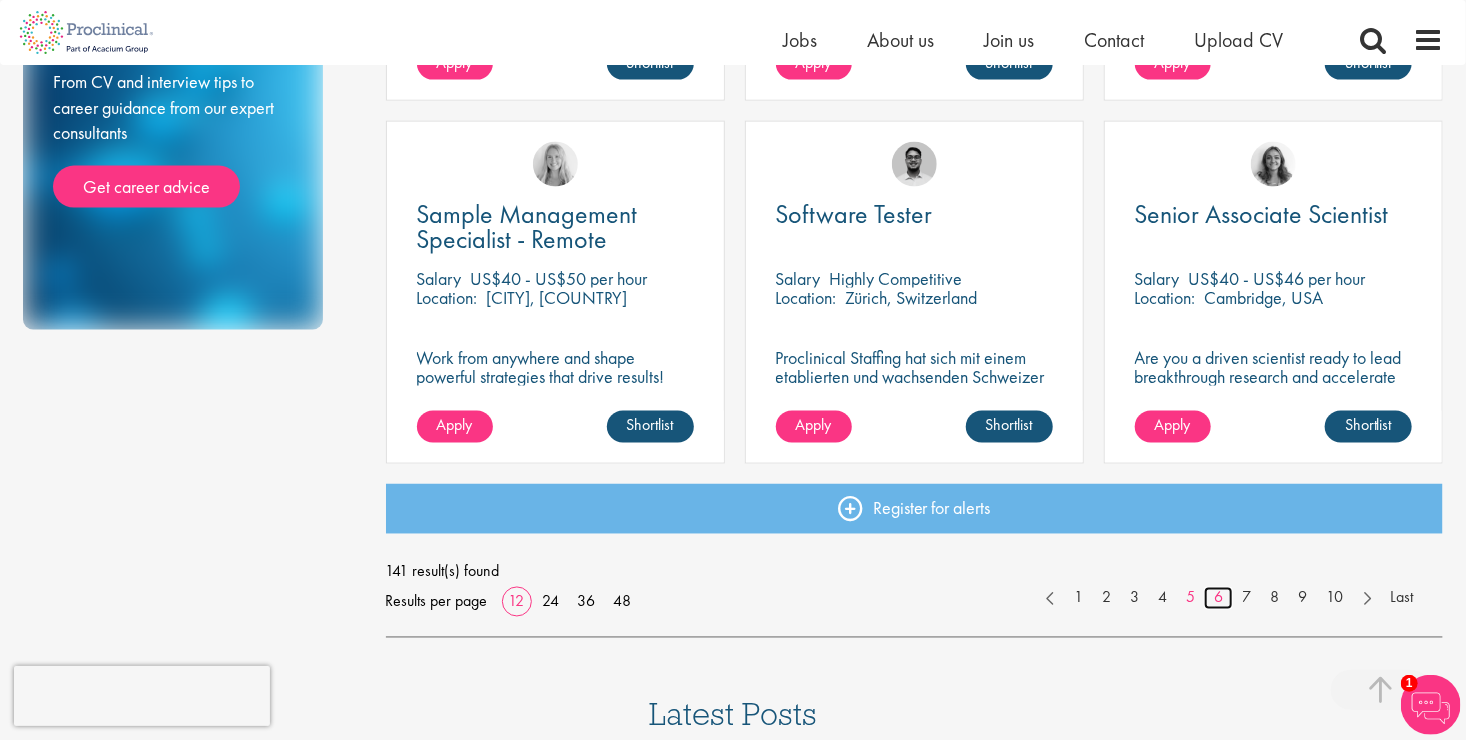 click on "6" at bounding box center (1218, 598) 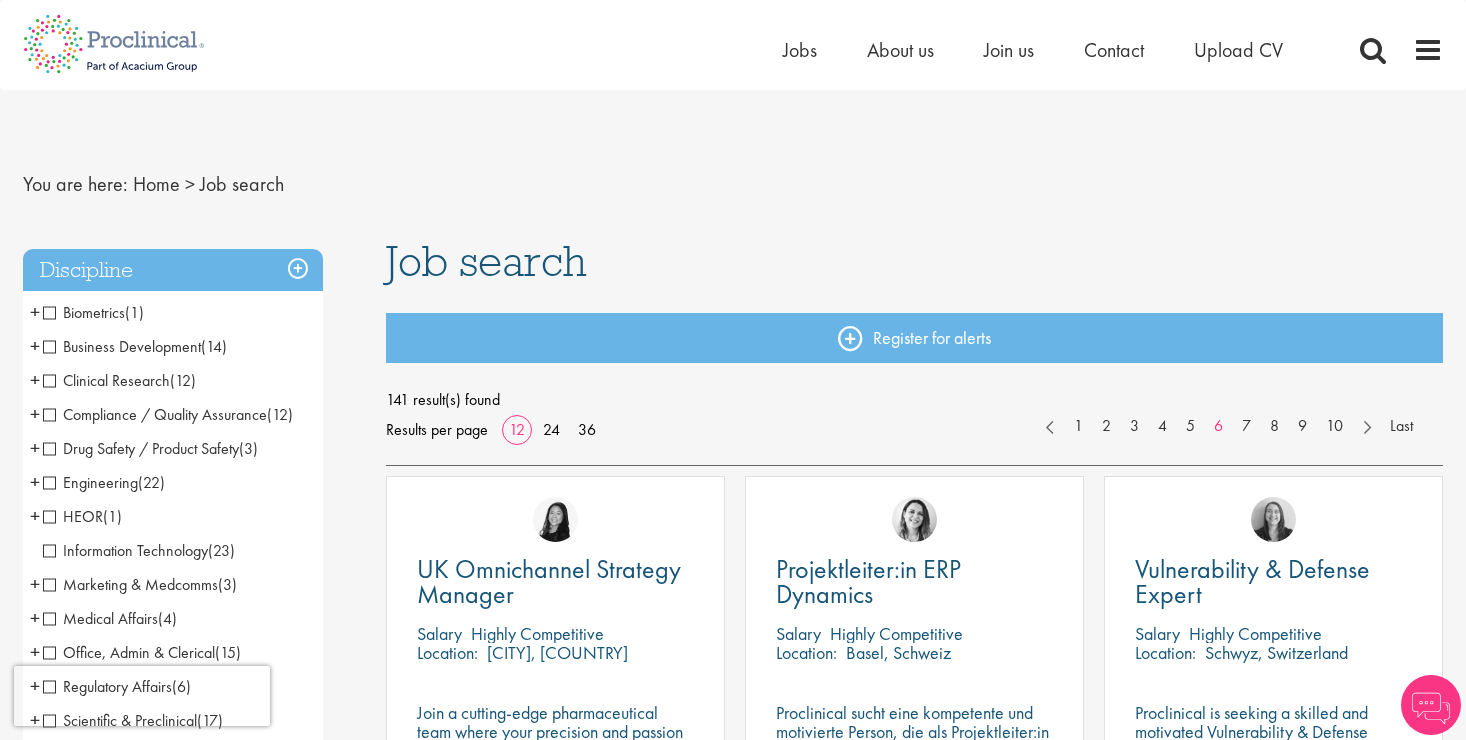scroll, scrollTop: 0, scrollLeft: 0, axis: both 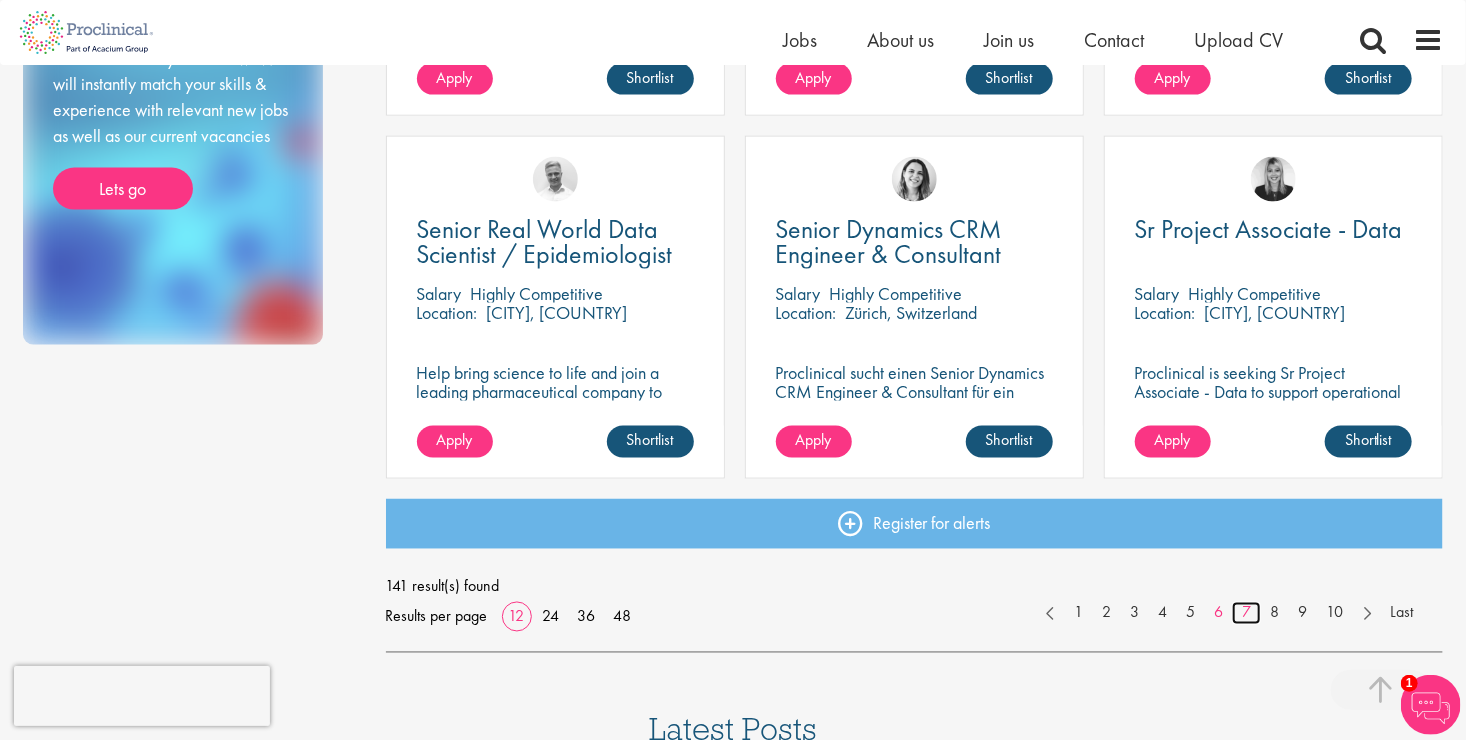 click on "7" at bounding box center (1246, 613) 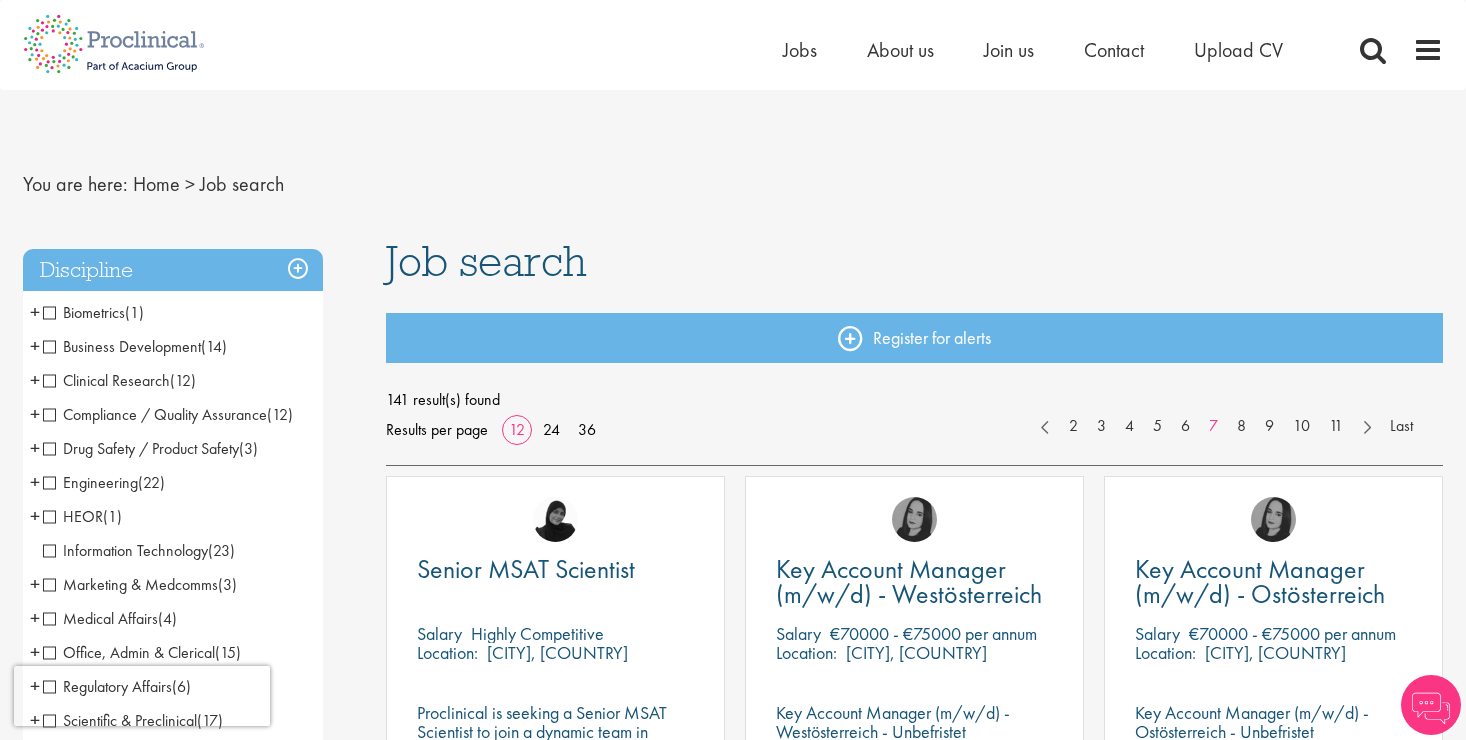 scroll, scrollTop: 0, scrollLeft: 0, axis: both 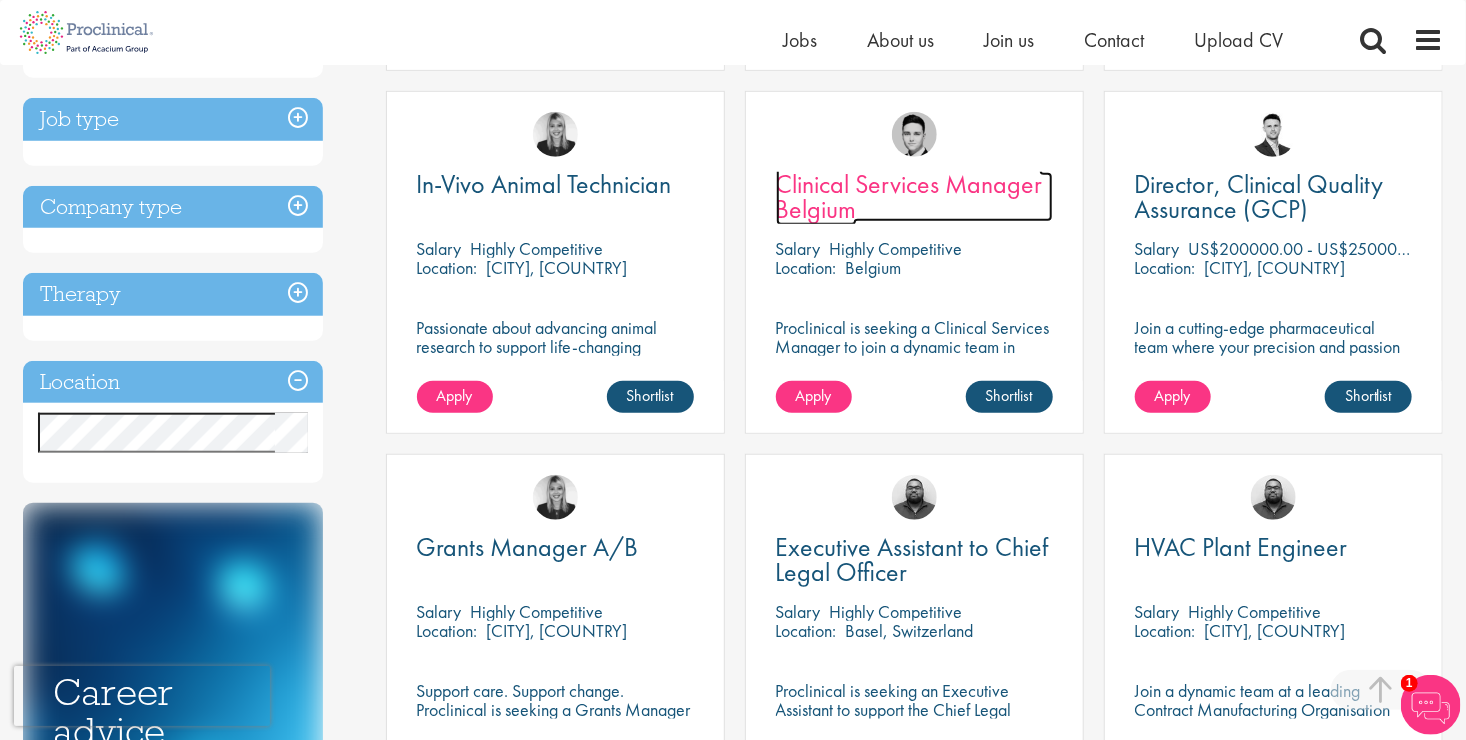 click on "Clinical Services Manager Belgium" at bounding box center (909, 196) 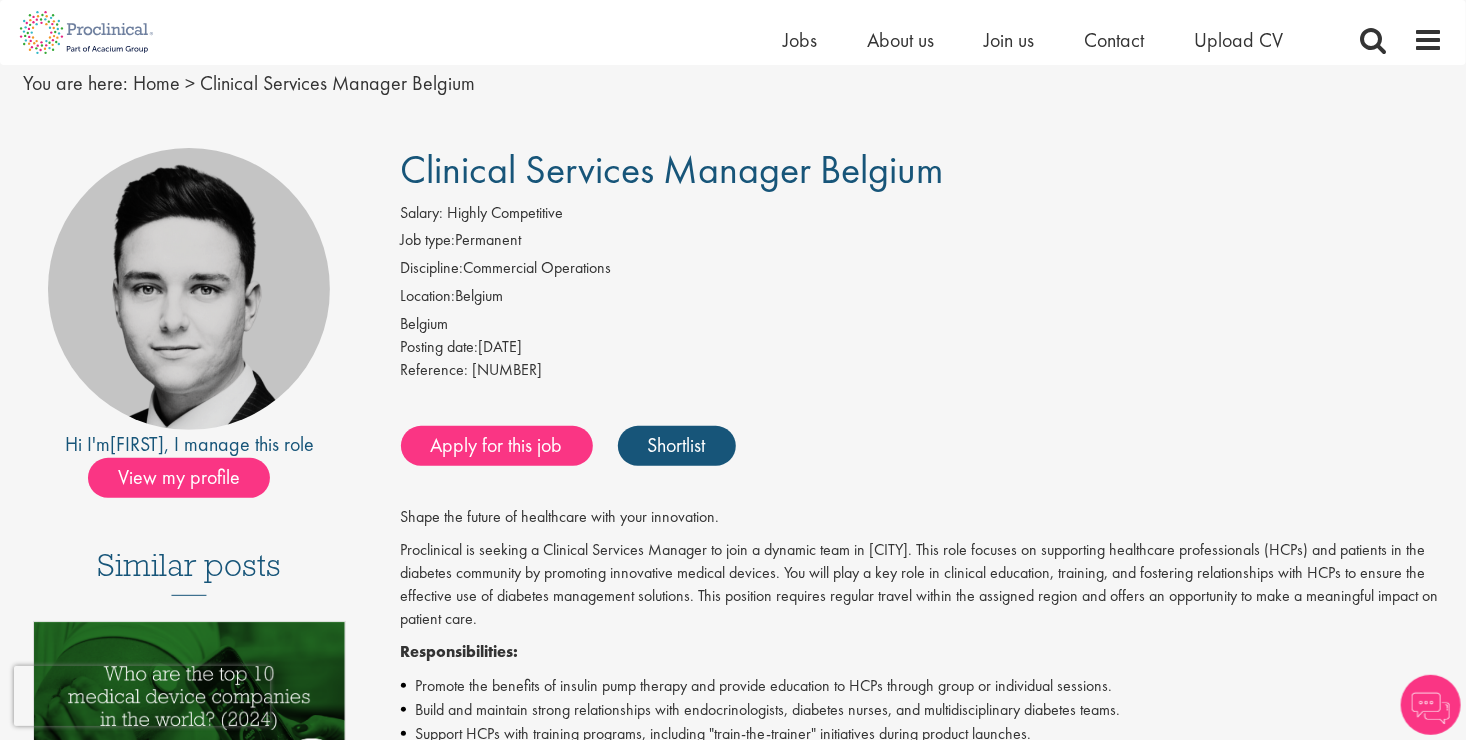 scroll, scrollTop: 76, scrollLeft: 0, axis: vertical 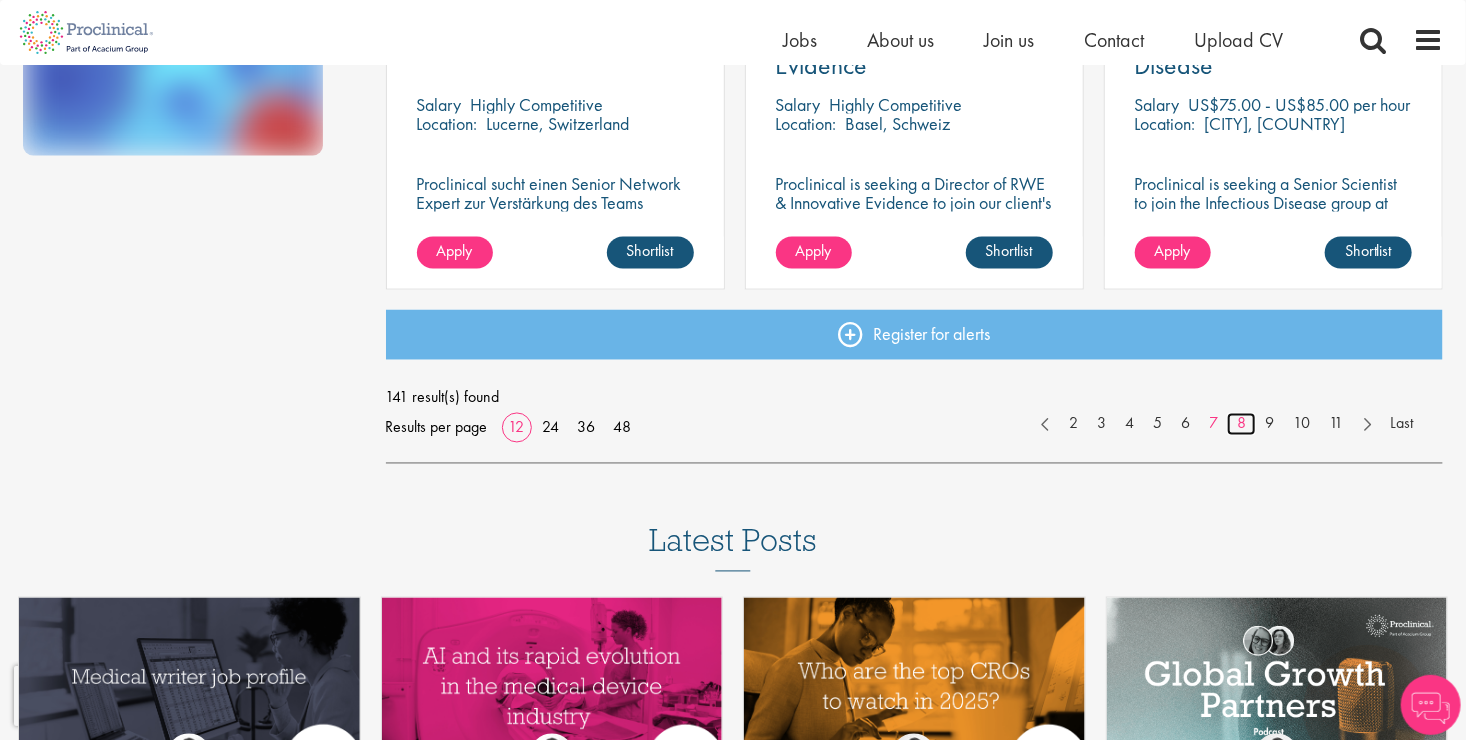 click on "8" at bounding box center (1241, 424) 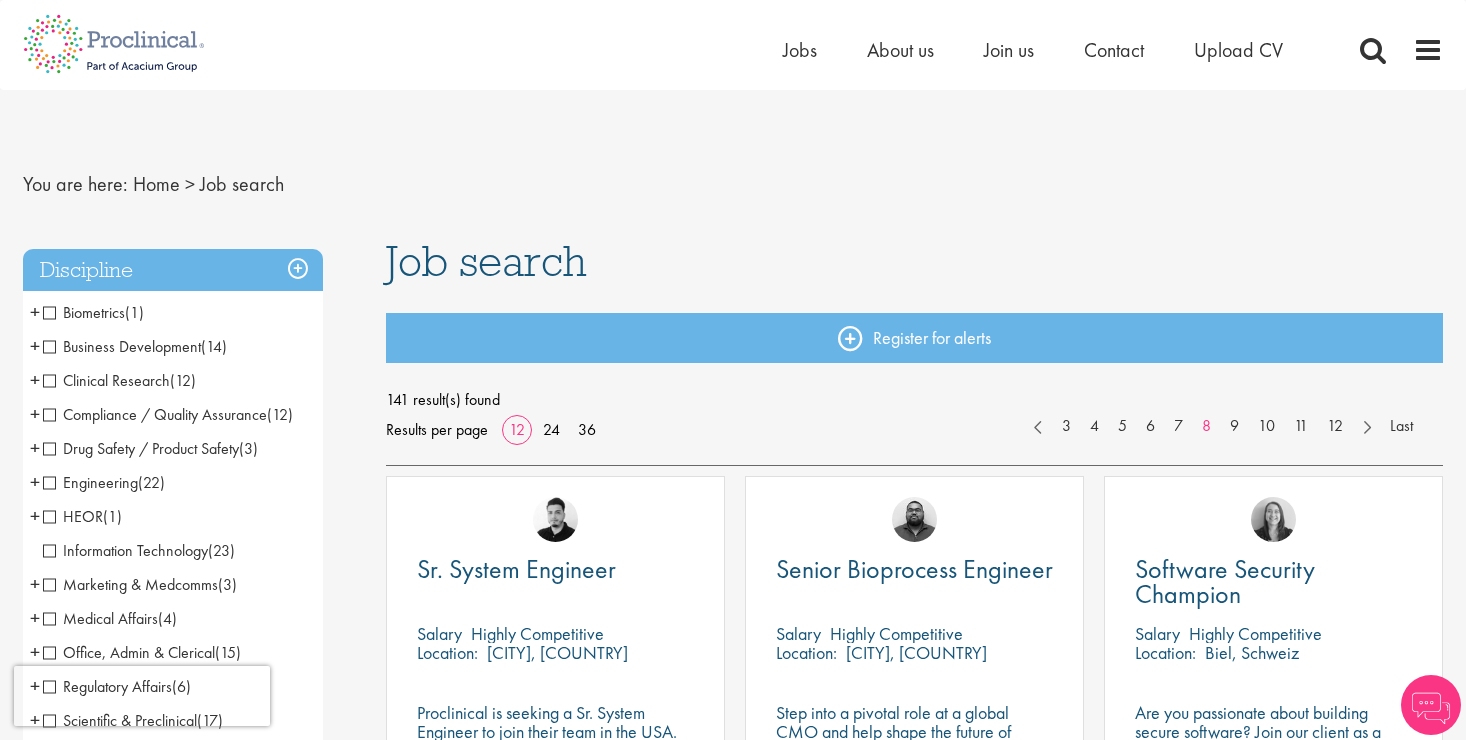 scroll, scrollTop: 0, scrollLeft: 0, axis: both 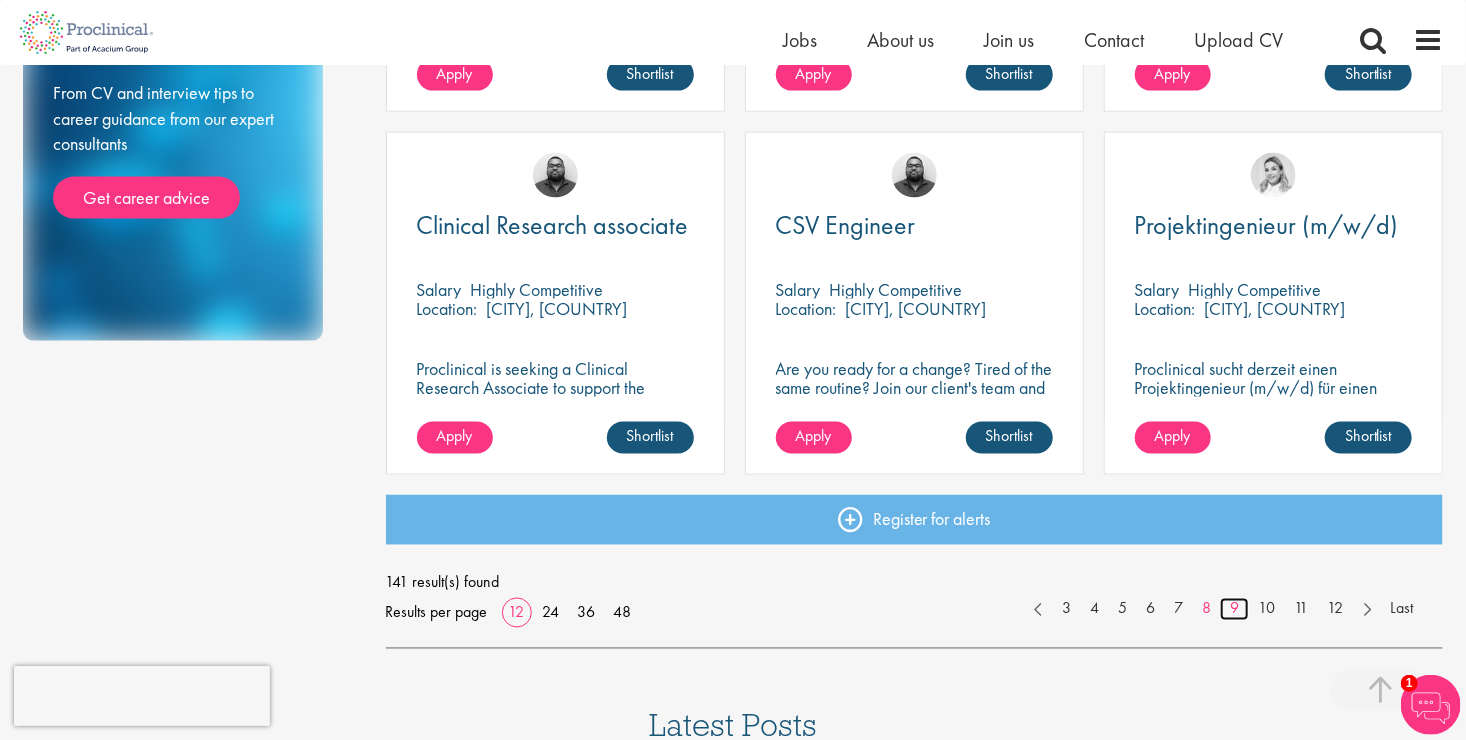click on "9" at bounding box center [1234, 609] 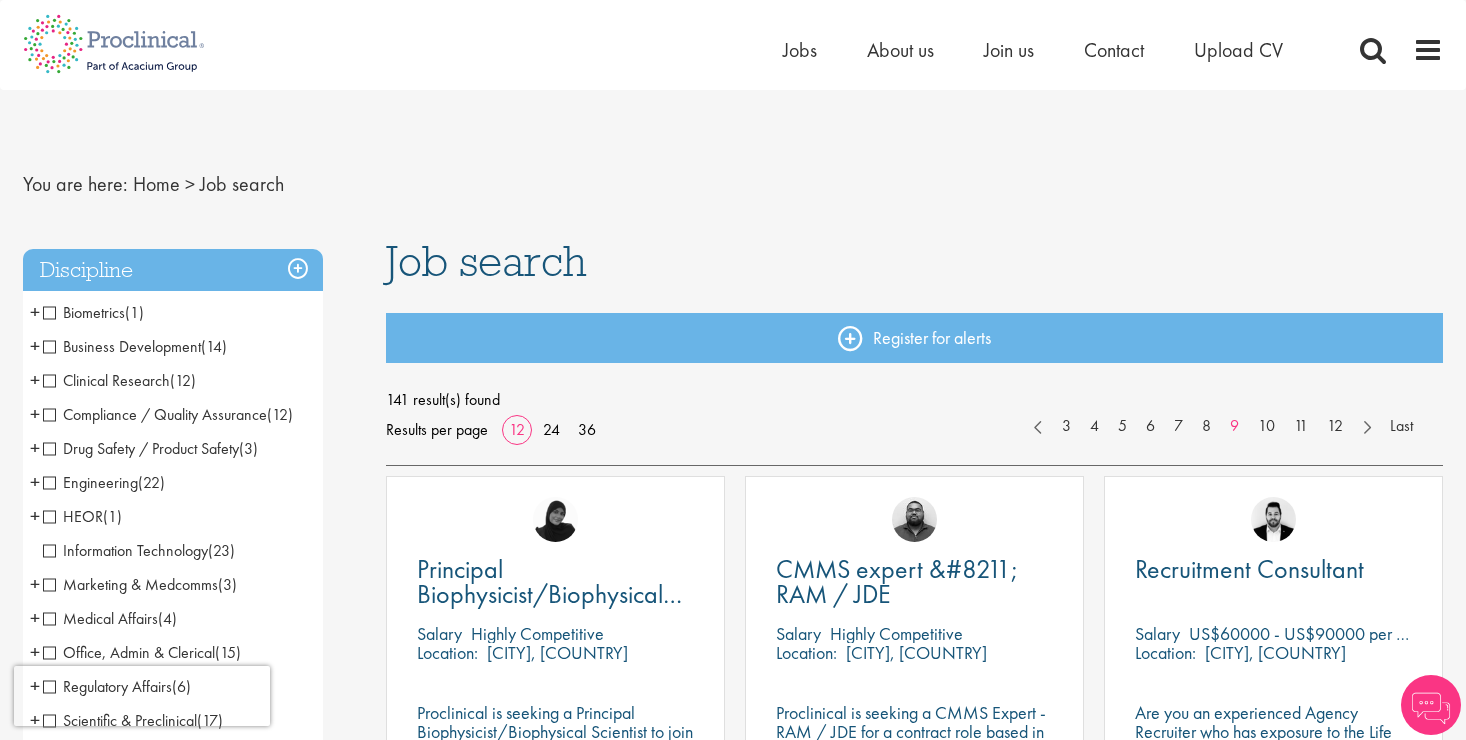 scroll, scrollTop: 0, scrollLeft: 0, axis: both 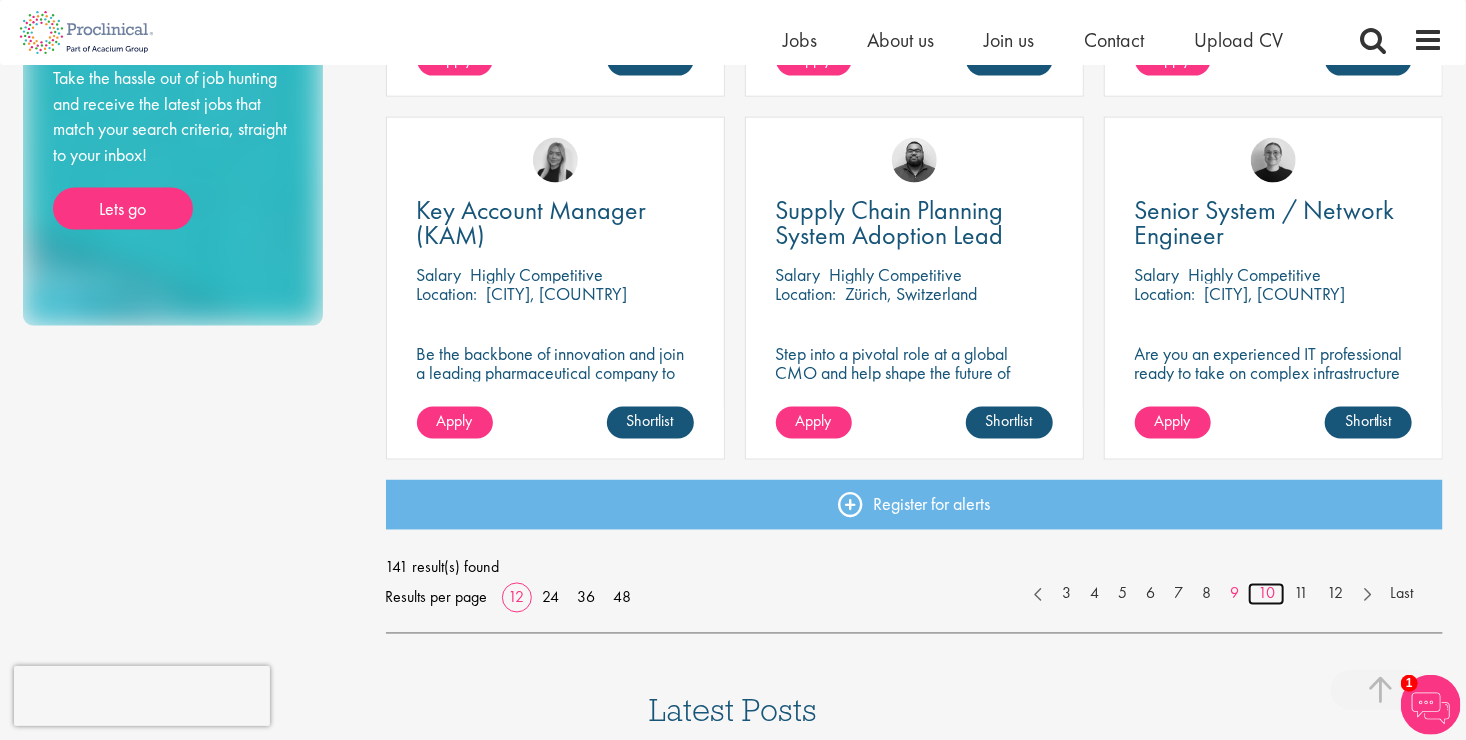 click on "10" at bounding box center (1266, 594) 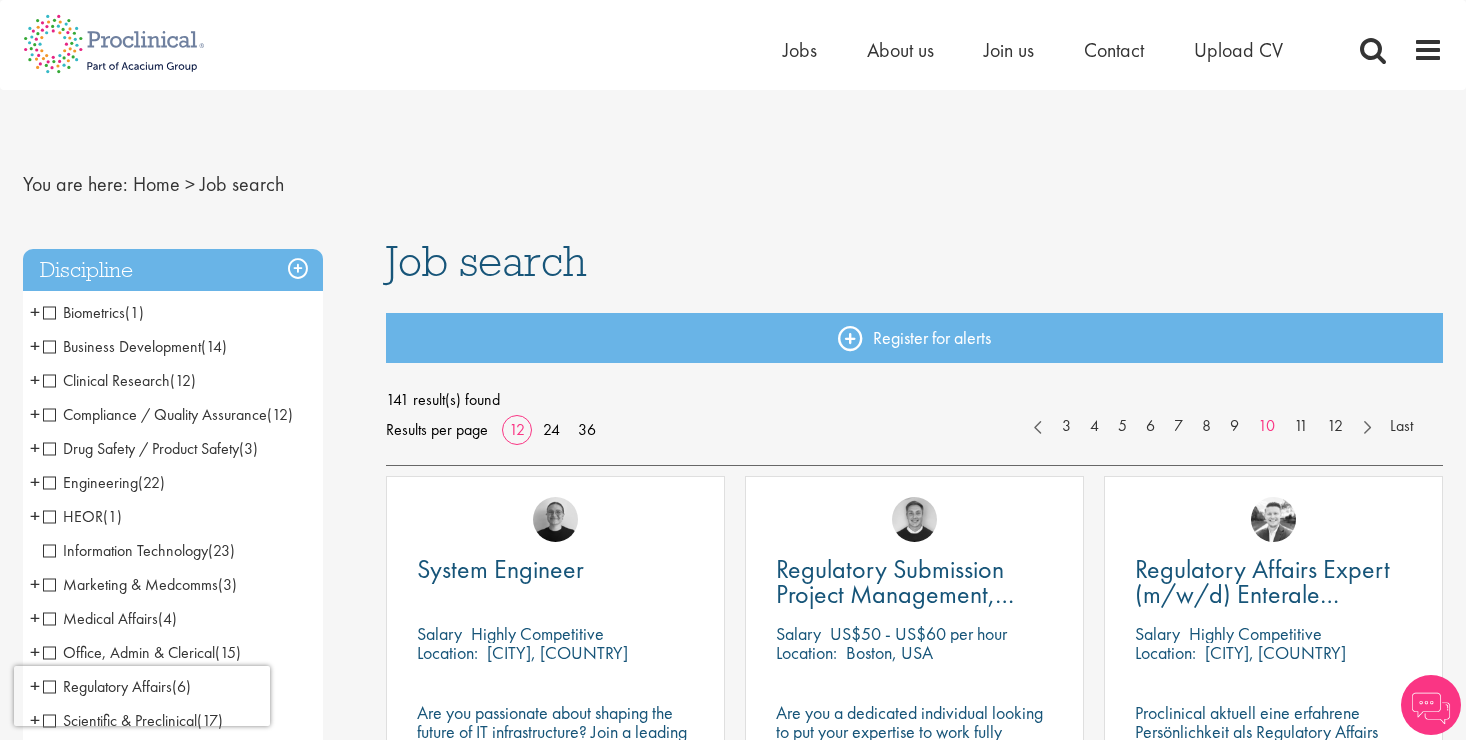 scroll, scrollTop: 0, scrollLeft: 0, axis: both 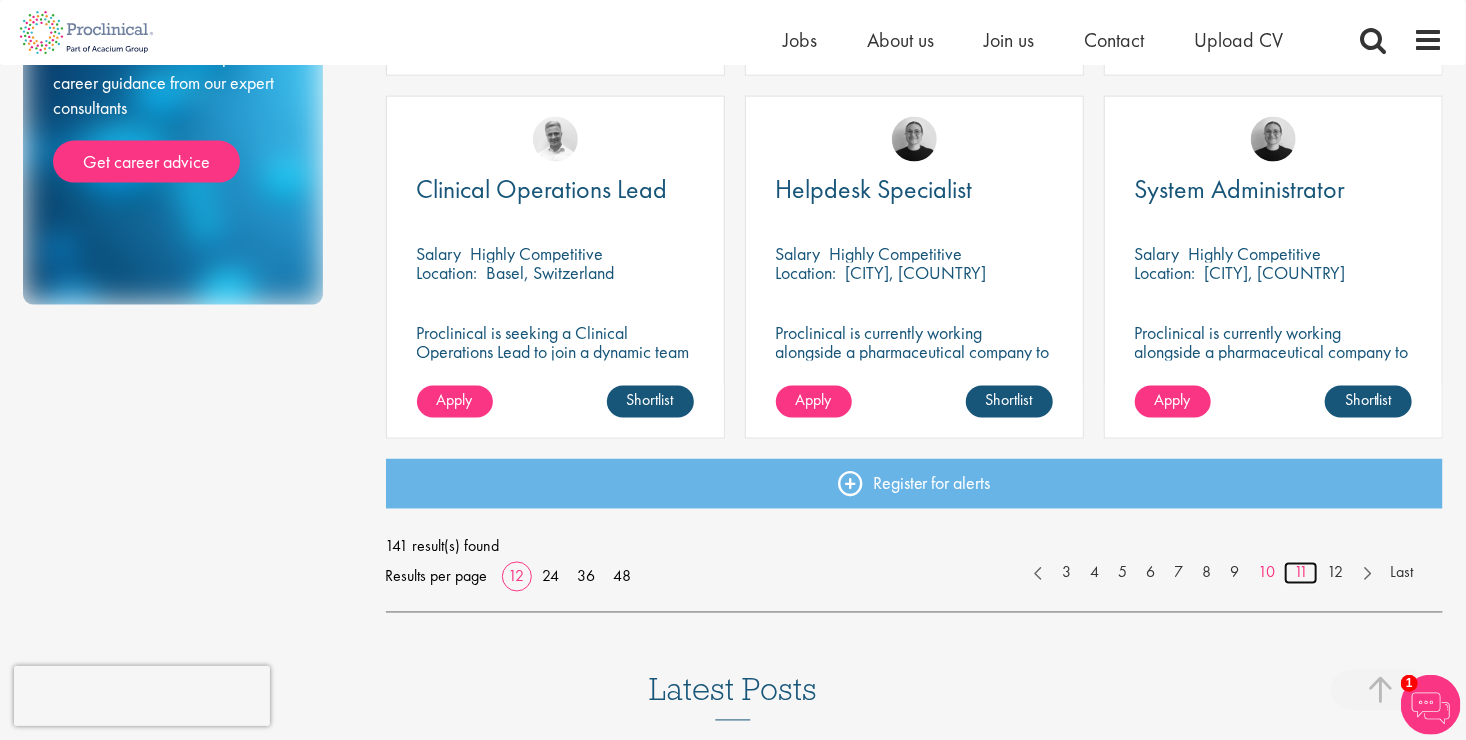 click on "11" at bounding box center (1301, 573) 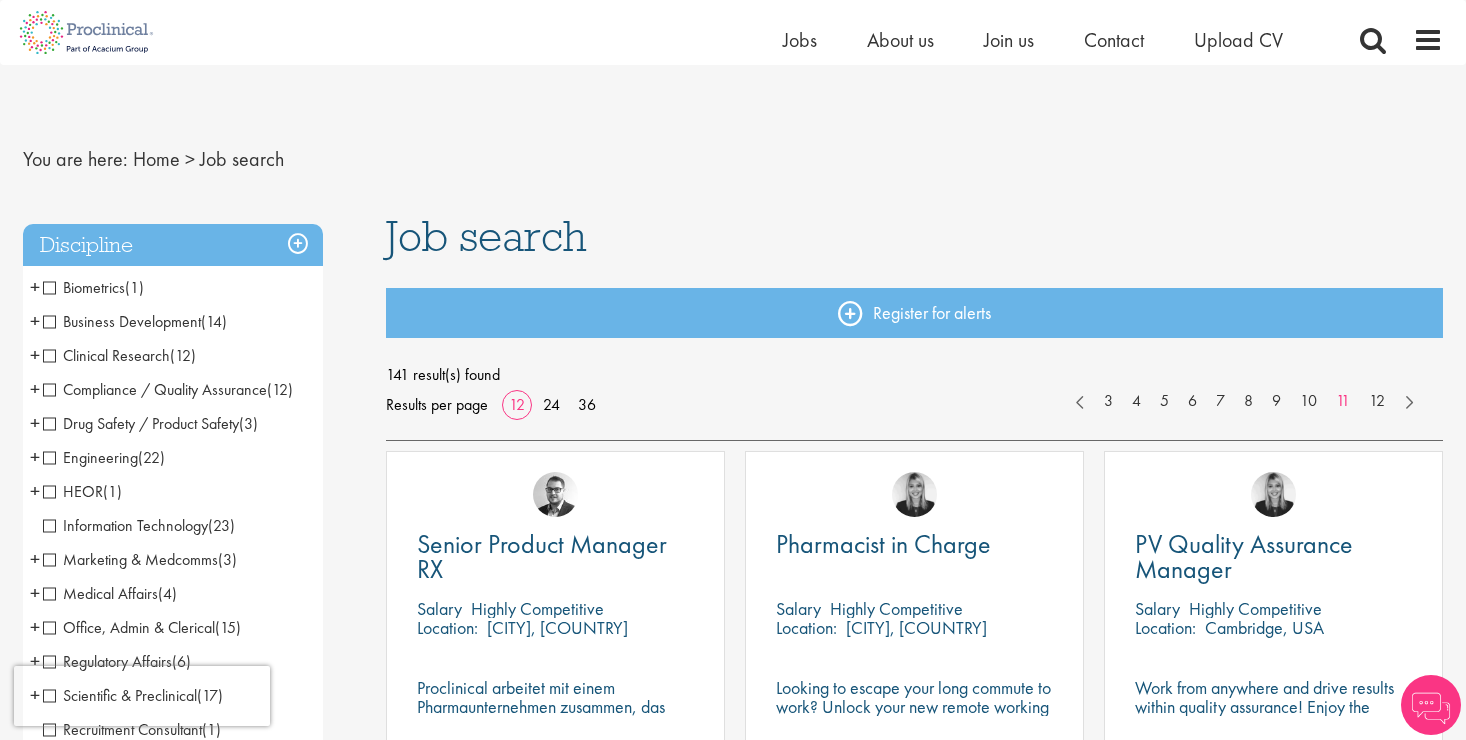 scroll, scrollTop: 292, scrollLeft: 0, axis: vertical 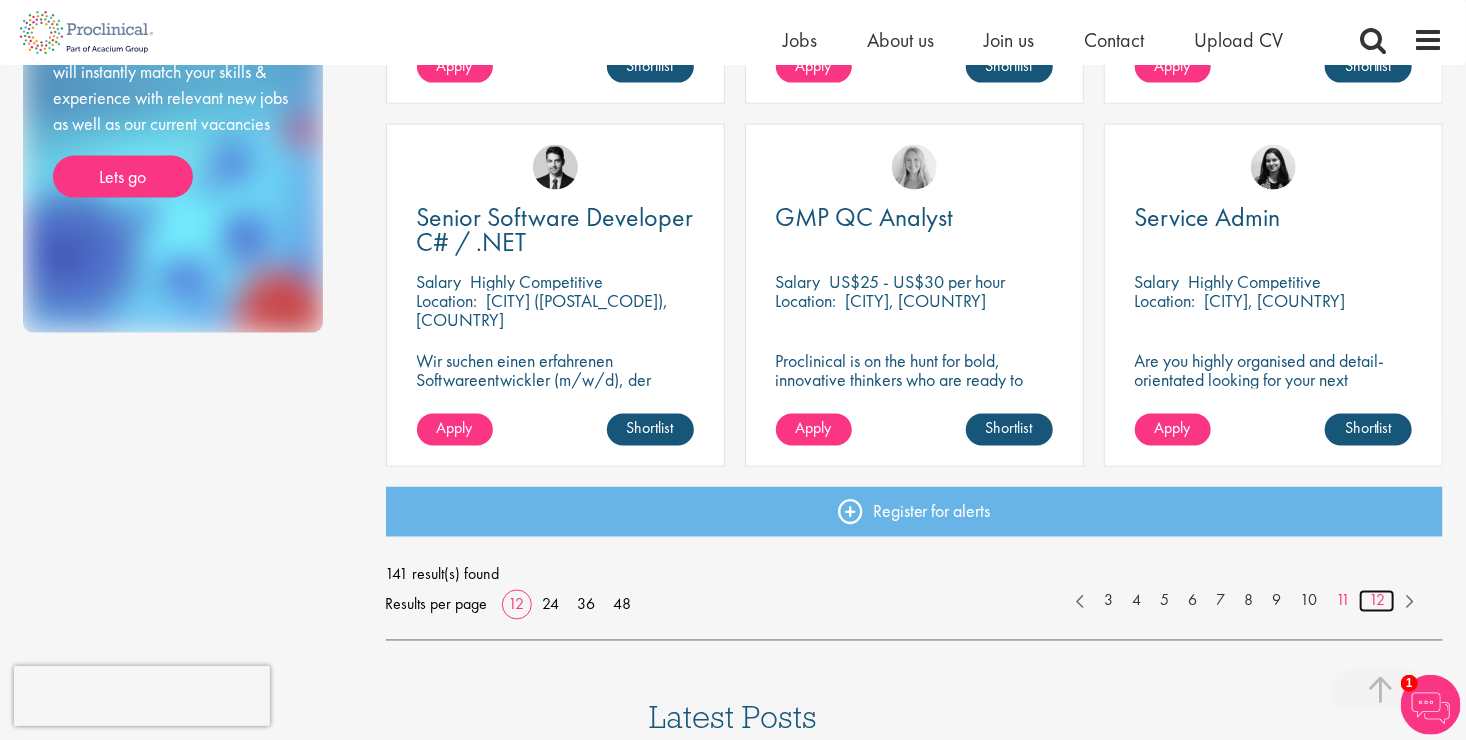 click on "12" at bounding box center (1377, 601) 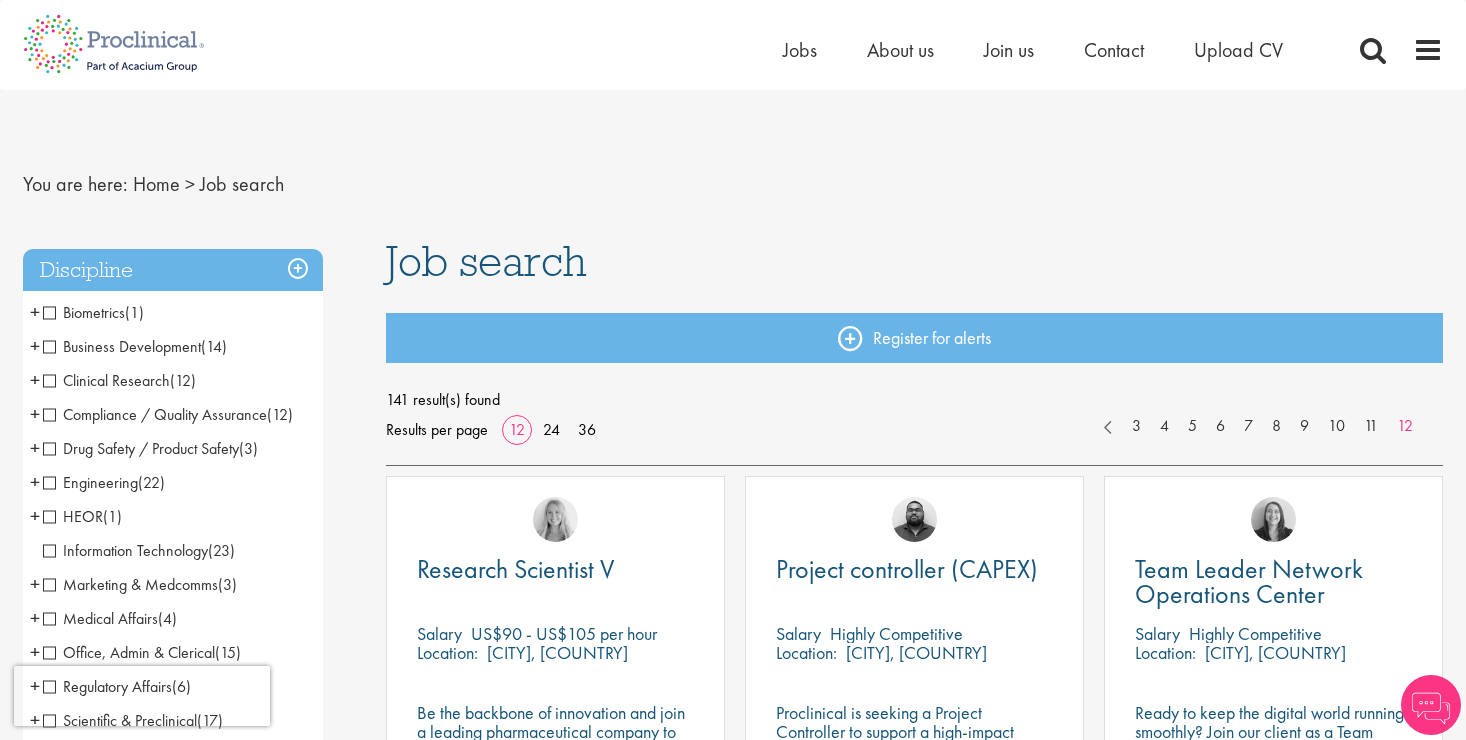 scroll, scrollTop: 0, scrollLeft: 0, axis: both 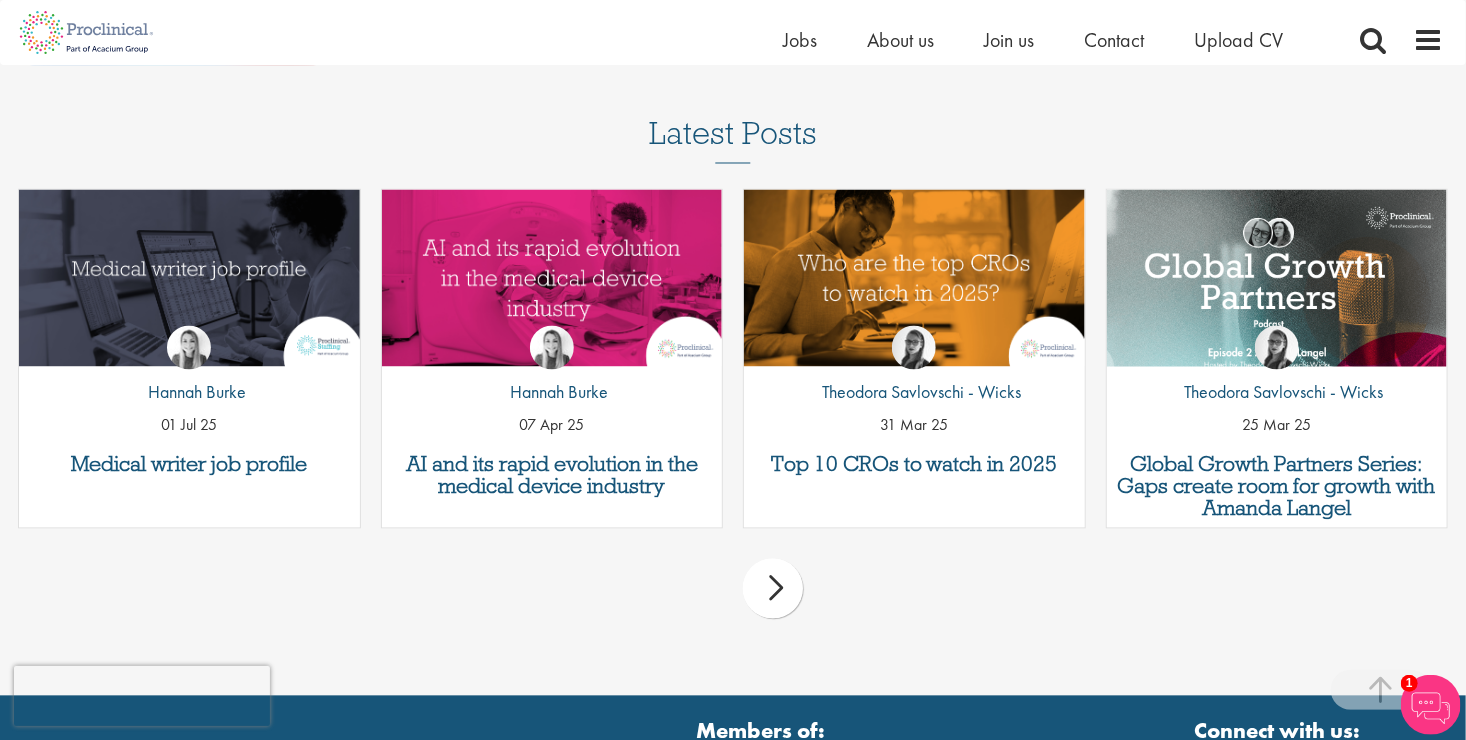 click on "next" at bounding box center (773, 589) 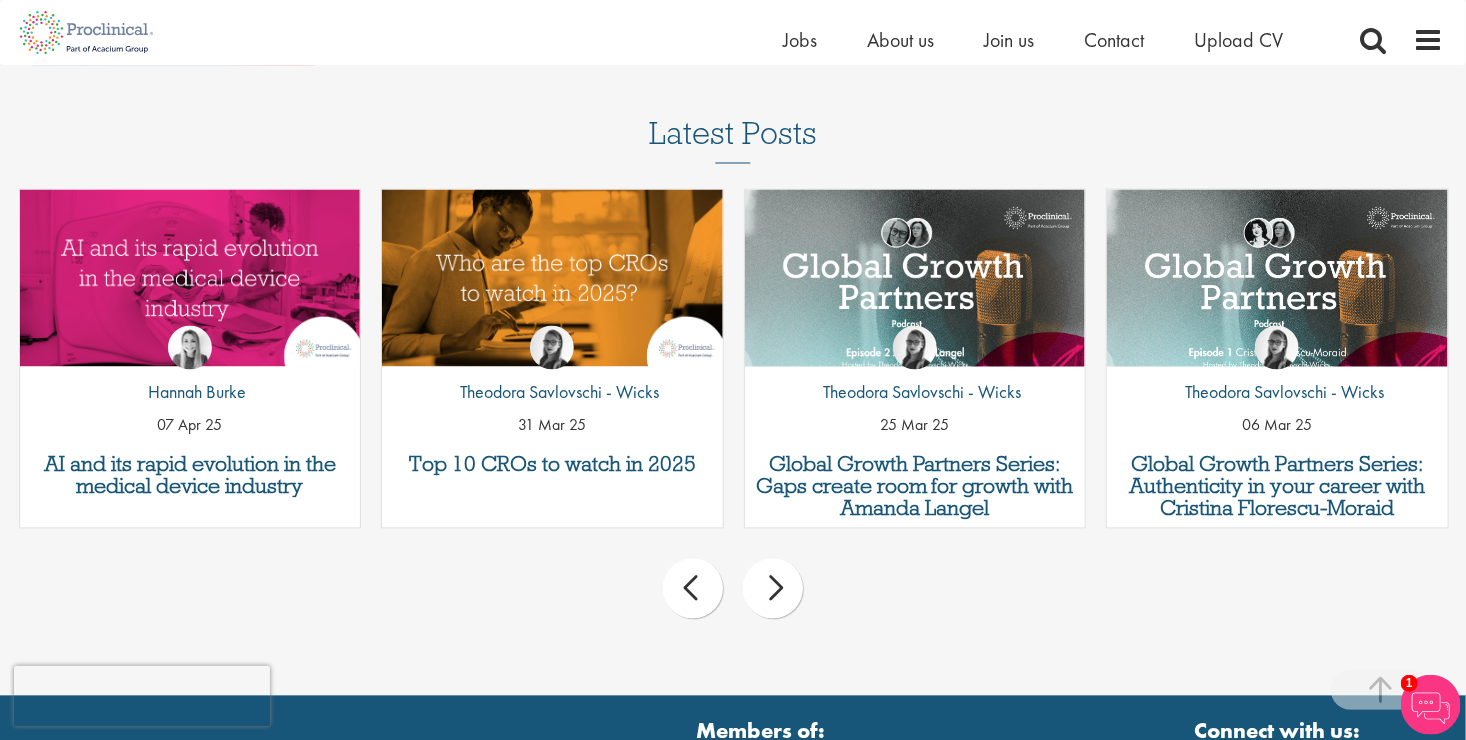click on "next" at bounding box center (773, 589) 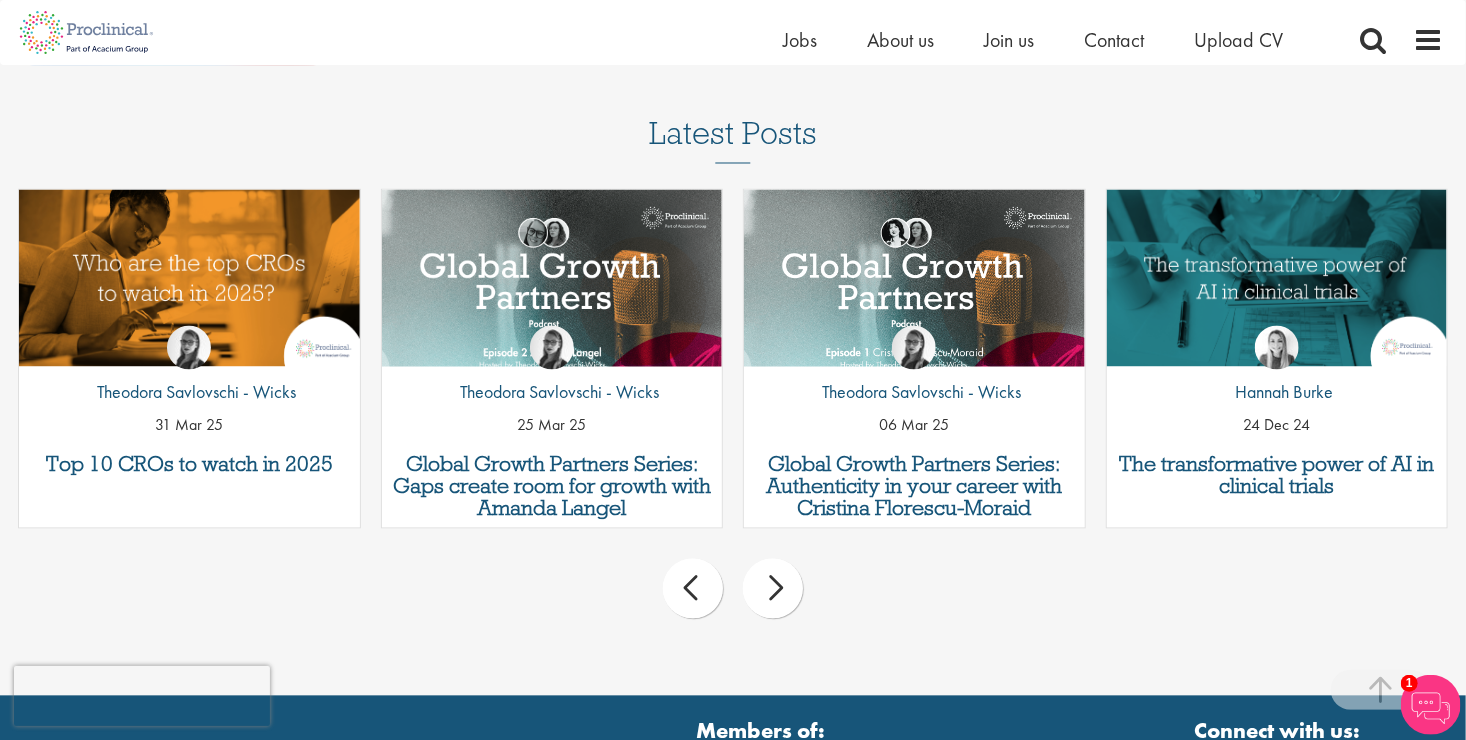 click on "next" at bounding box center (773, 589) 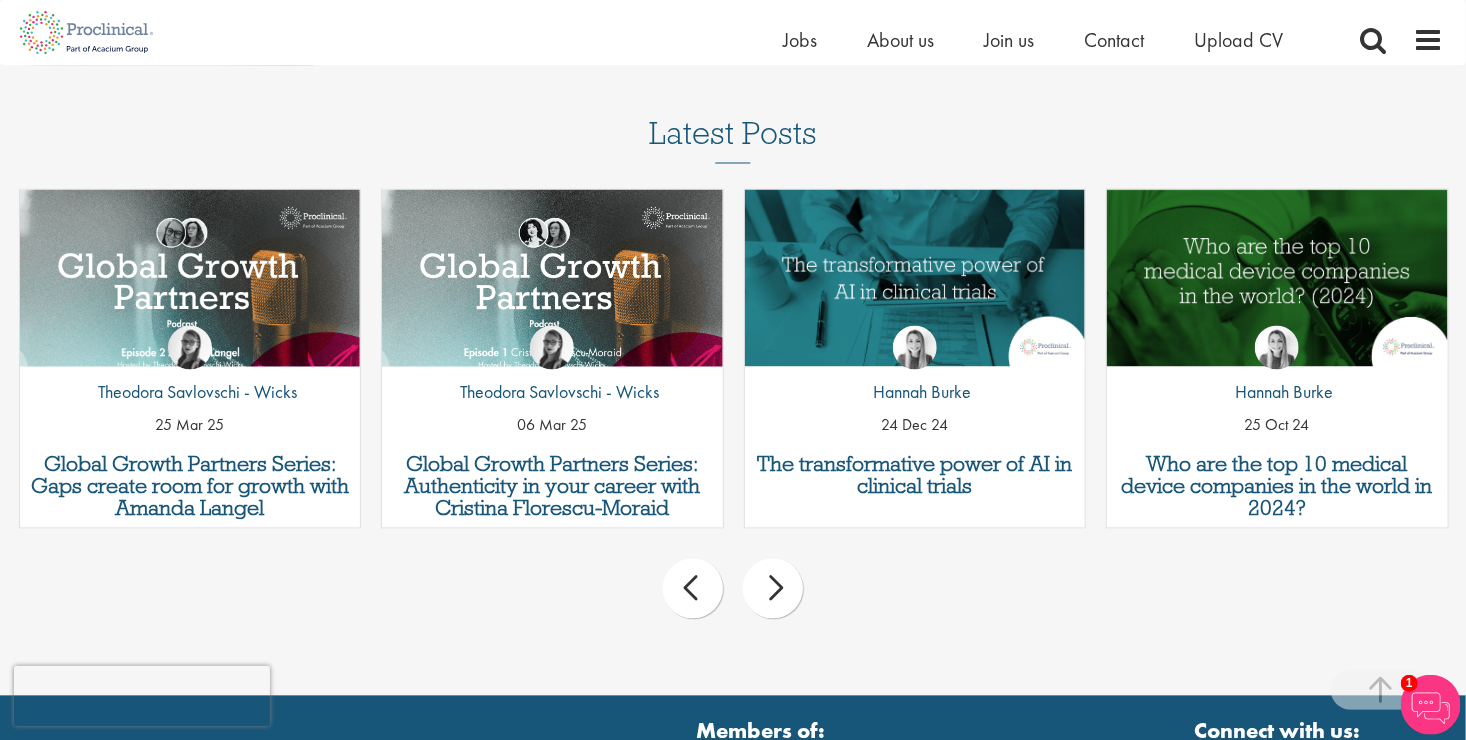 click on "next" at bounding box center [773, 589] 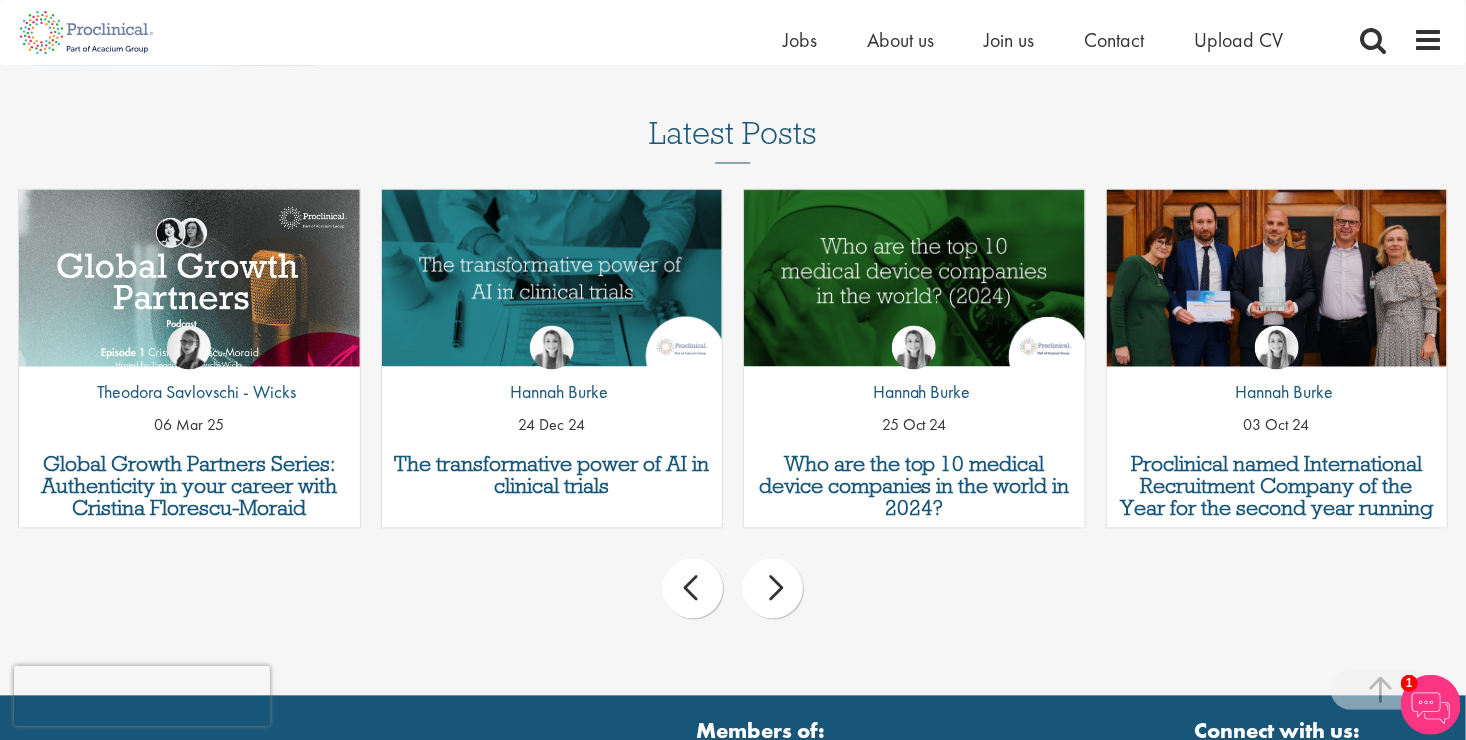 click on "next" at bounding box center (773, 589) 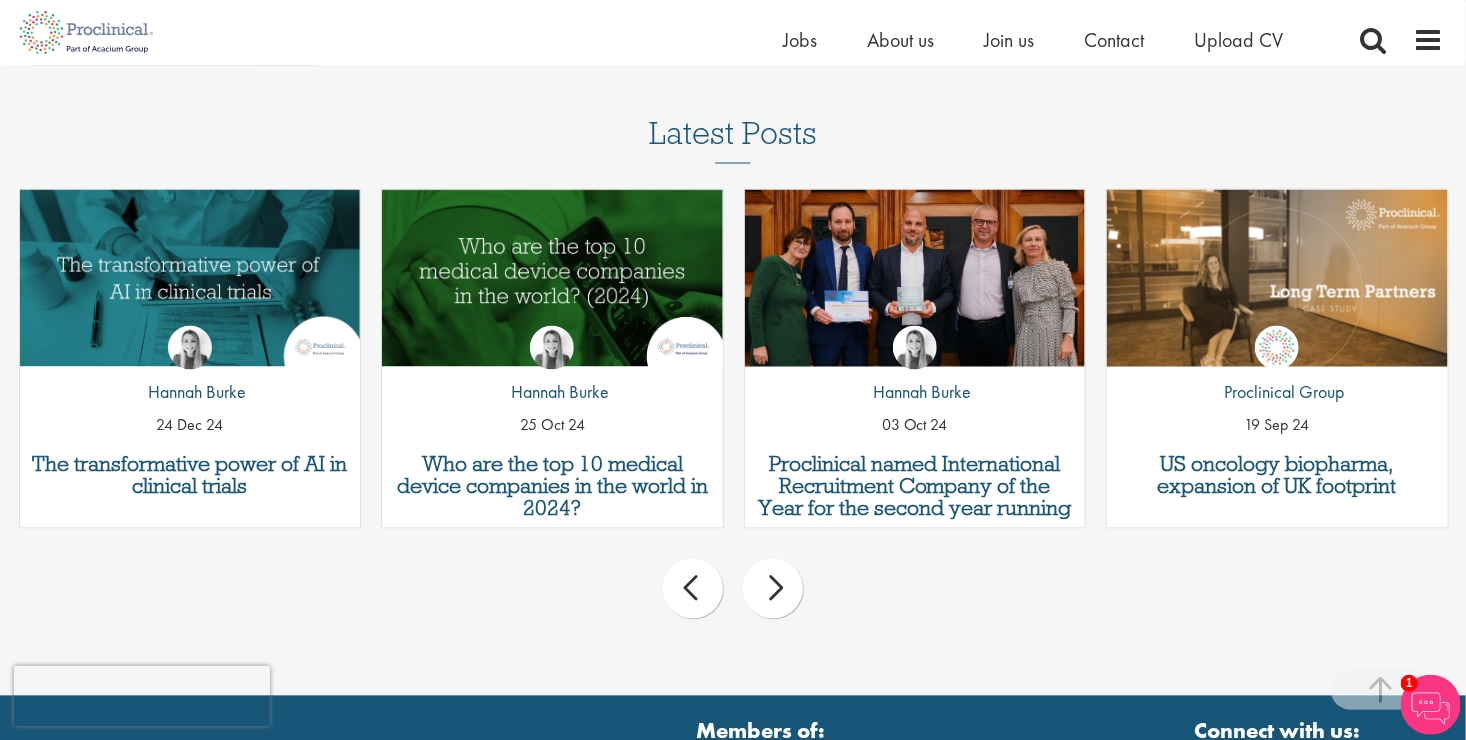 click on "next" at bounding box center [773, 589] 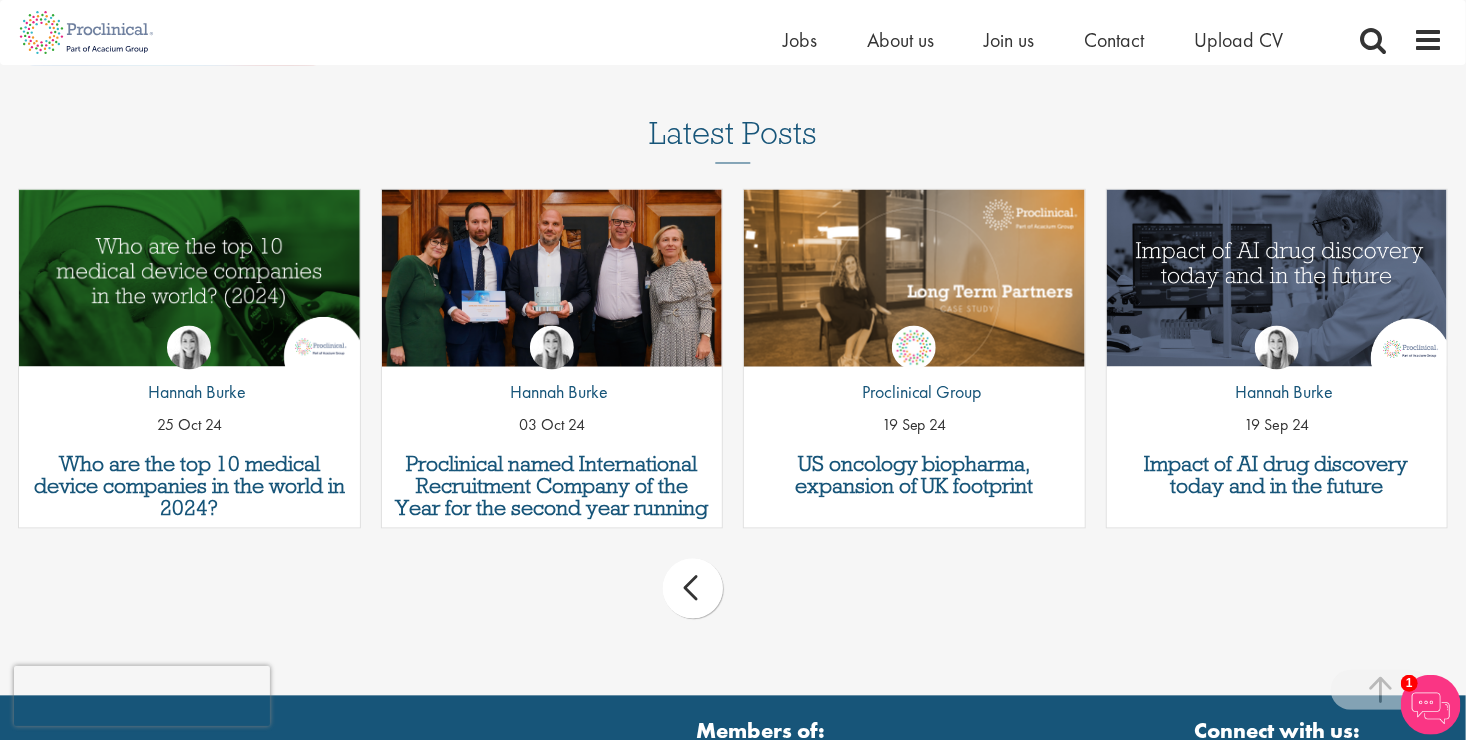 click on "prev next" at bounding box center [733, 592] 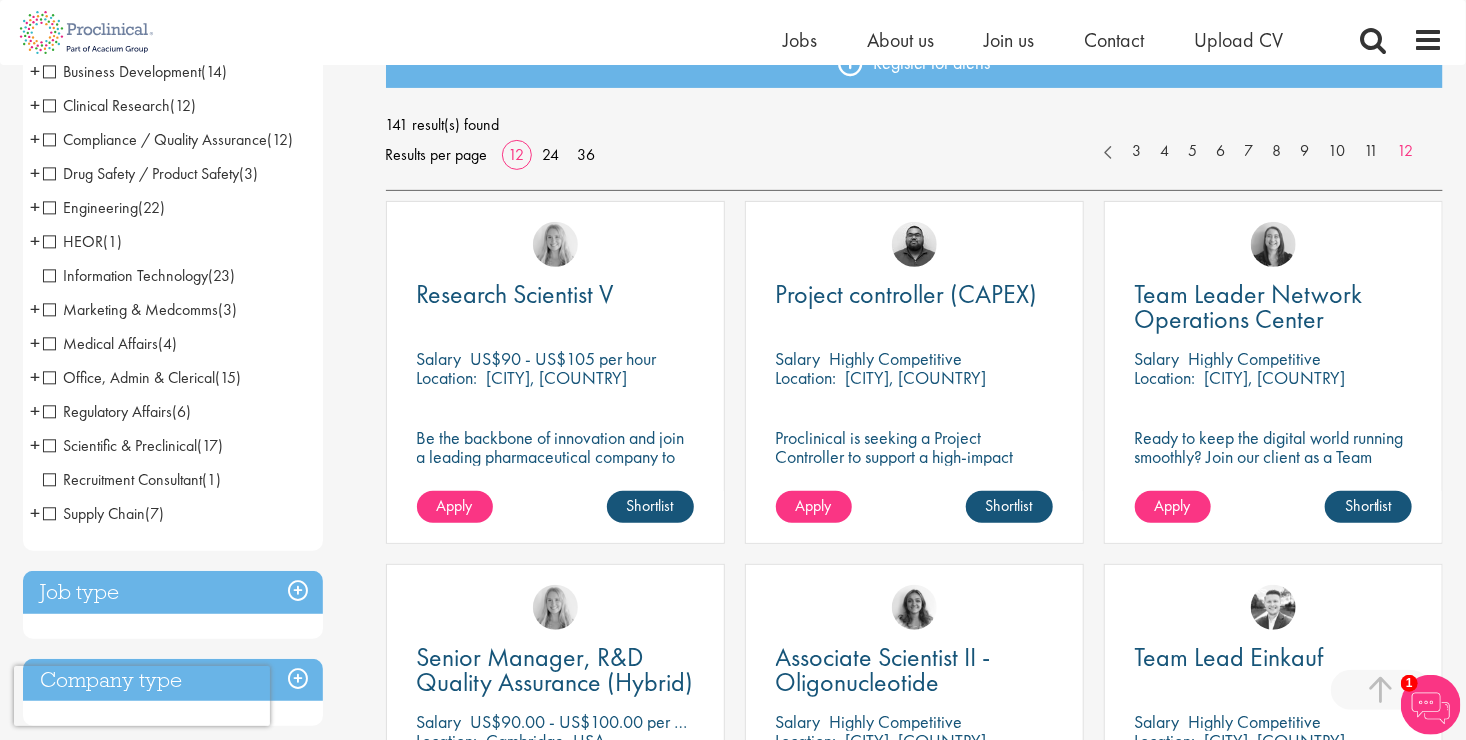 scroll, scrollTop: 0, scrollLeft: 0, axis: both 